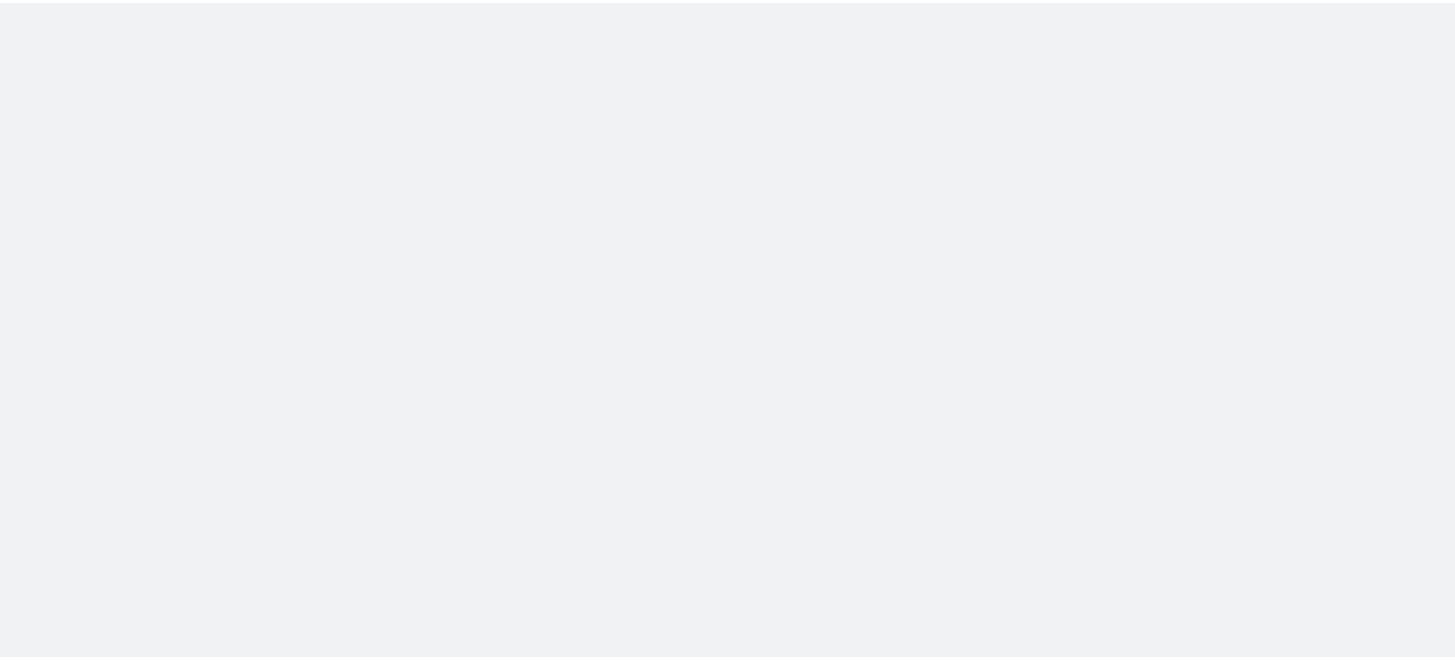 scroll, scrollTop: 0, scrollLeft: 0, axis: both 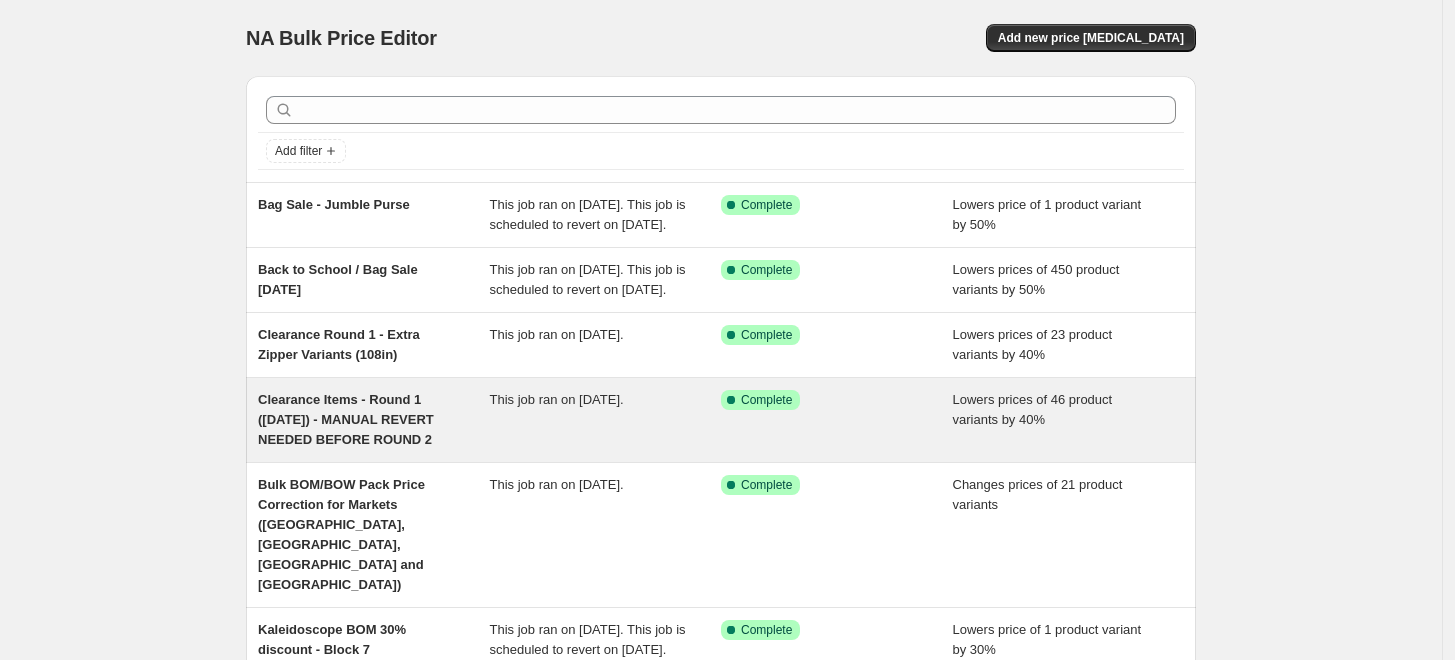 click on "Clearance Items - Round 1 ([DATE]) - MANUAL REVERT NEEDED BEFORE ROUND 2" at bounding box center (374, 420) 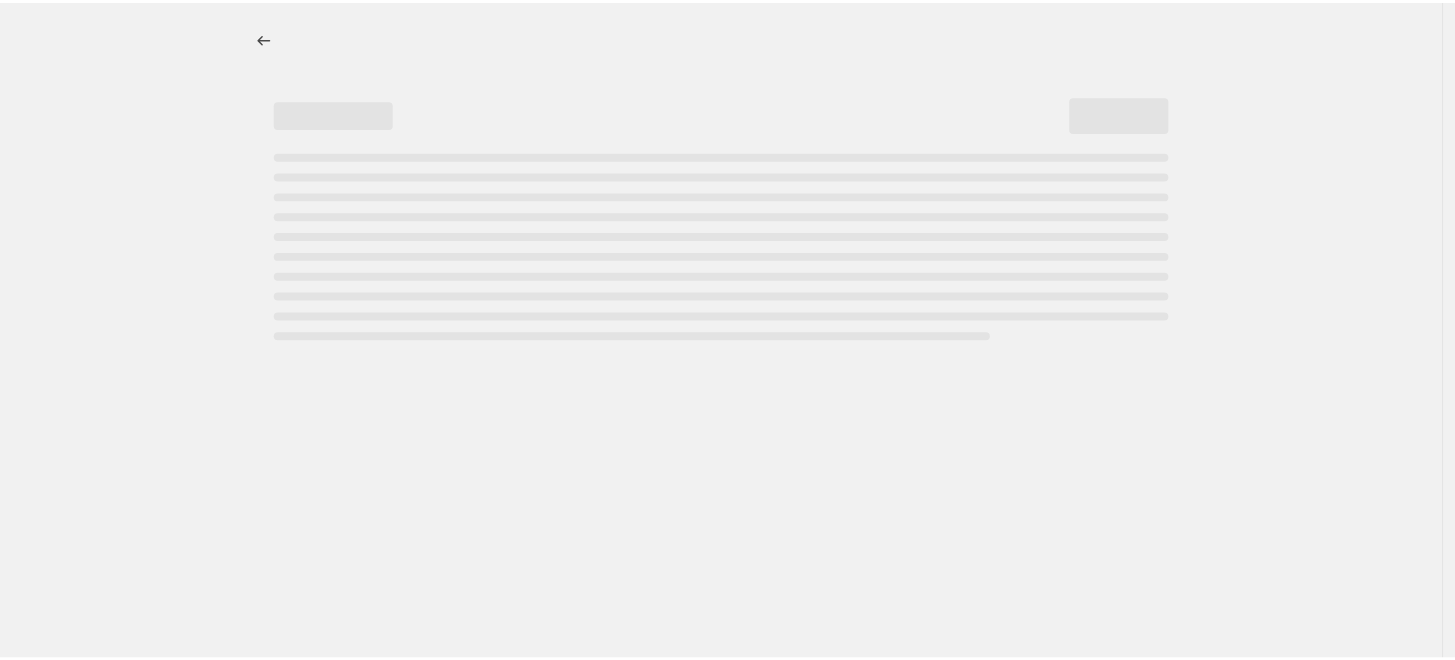 select on "percentage" 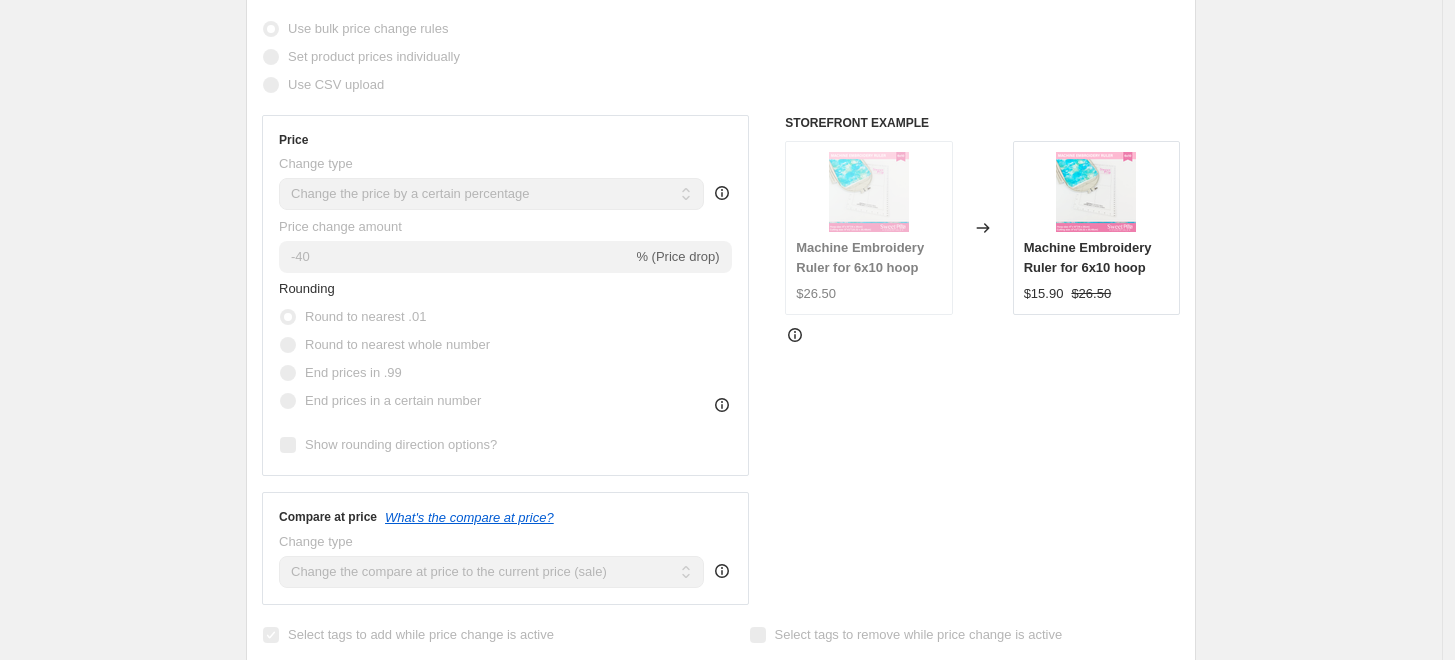 scroll, scrollTop: 0, scrollLeft: 0, axis: both 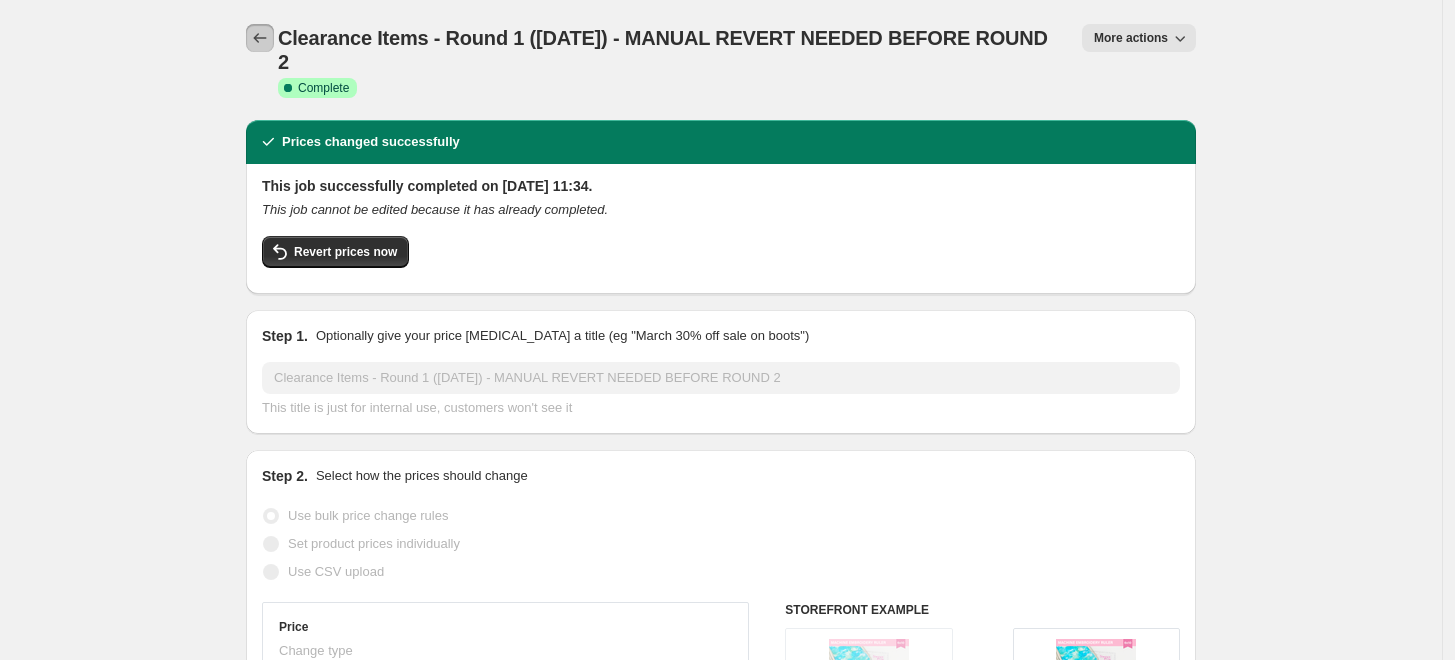 click on "Clearance Items - Round 1 ([DATE]) - MANUAL REVERT NEEDED BEFORE ROUND 2. This page is ready Clearance Items - Round 1 ([DATE]) - MANUAL REVERT NEEDED BEFORE ROUND 2 Success Complete Complete Price revert scheduling Copy to new job Export Recap CSV Delete job More actions More actions" at bounding box center (721, 60) 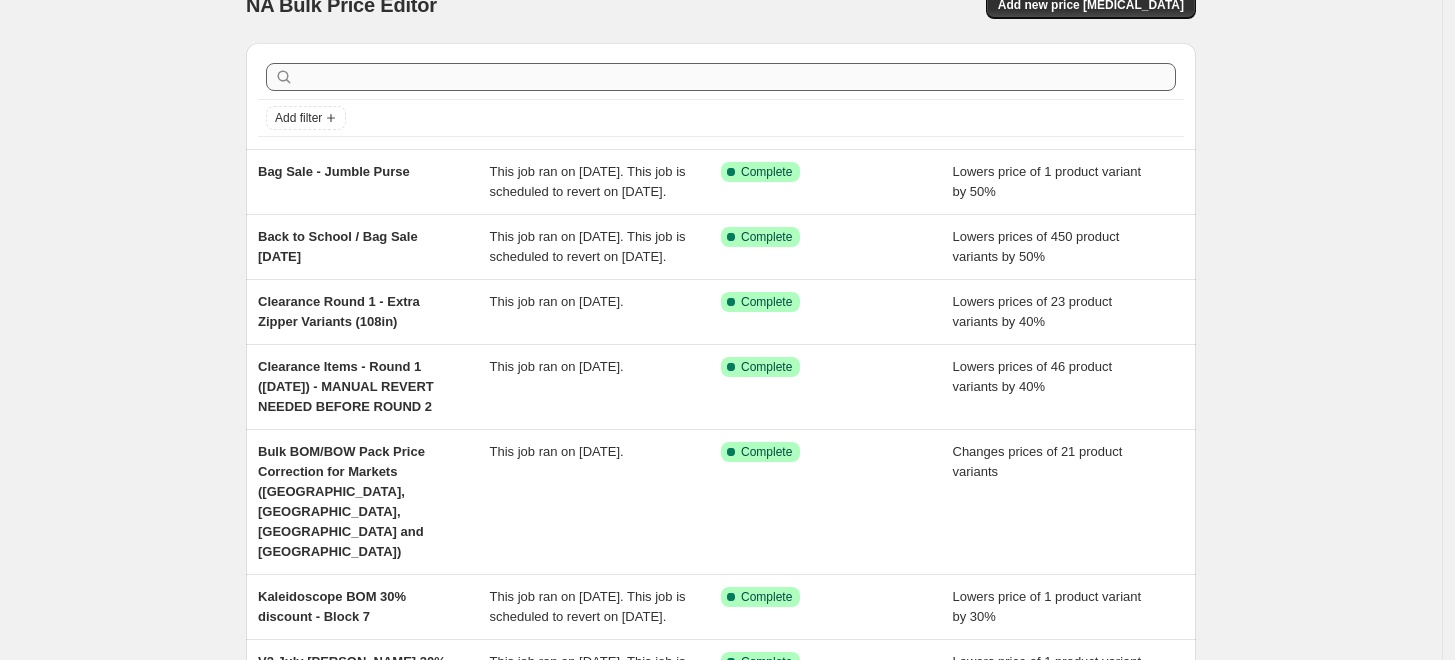 scroll, scrollTop: 0, scrollLeft: 0, axis: both 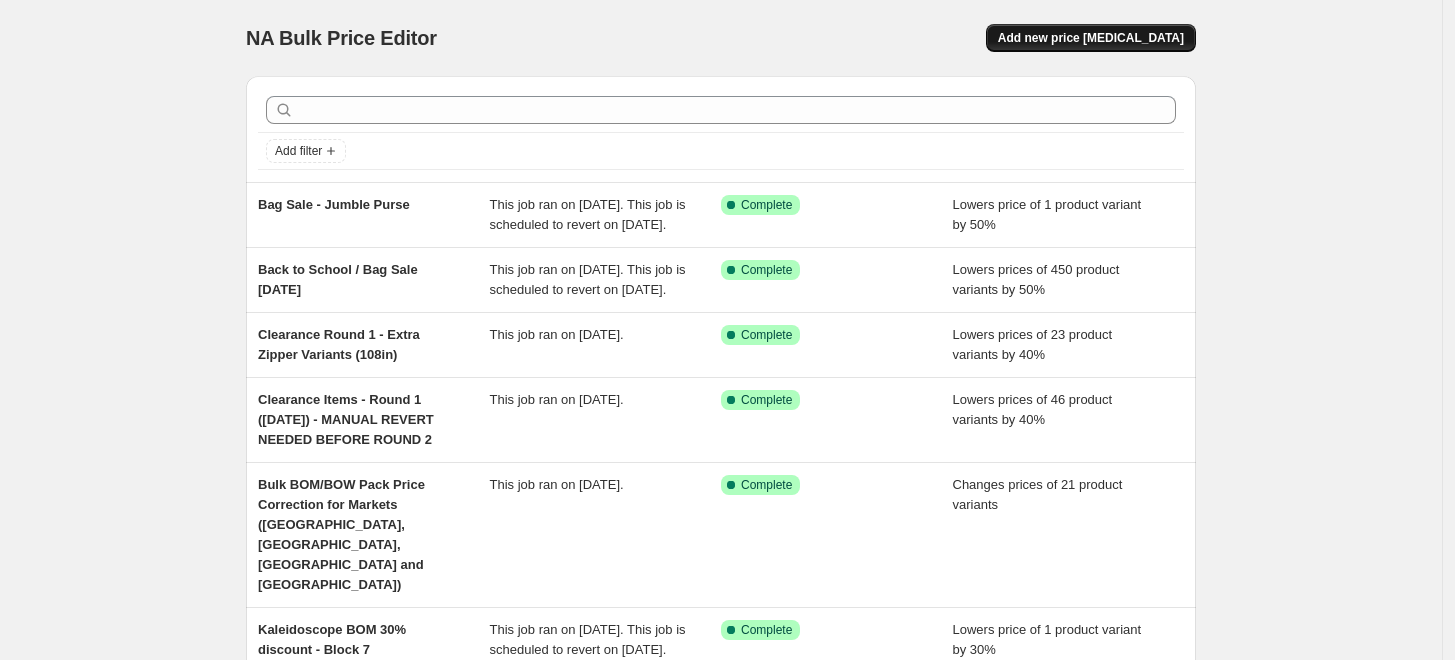 click on "Add new price [MEDICAL_DATA]" at bounding box center (1091, 38) 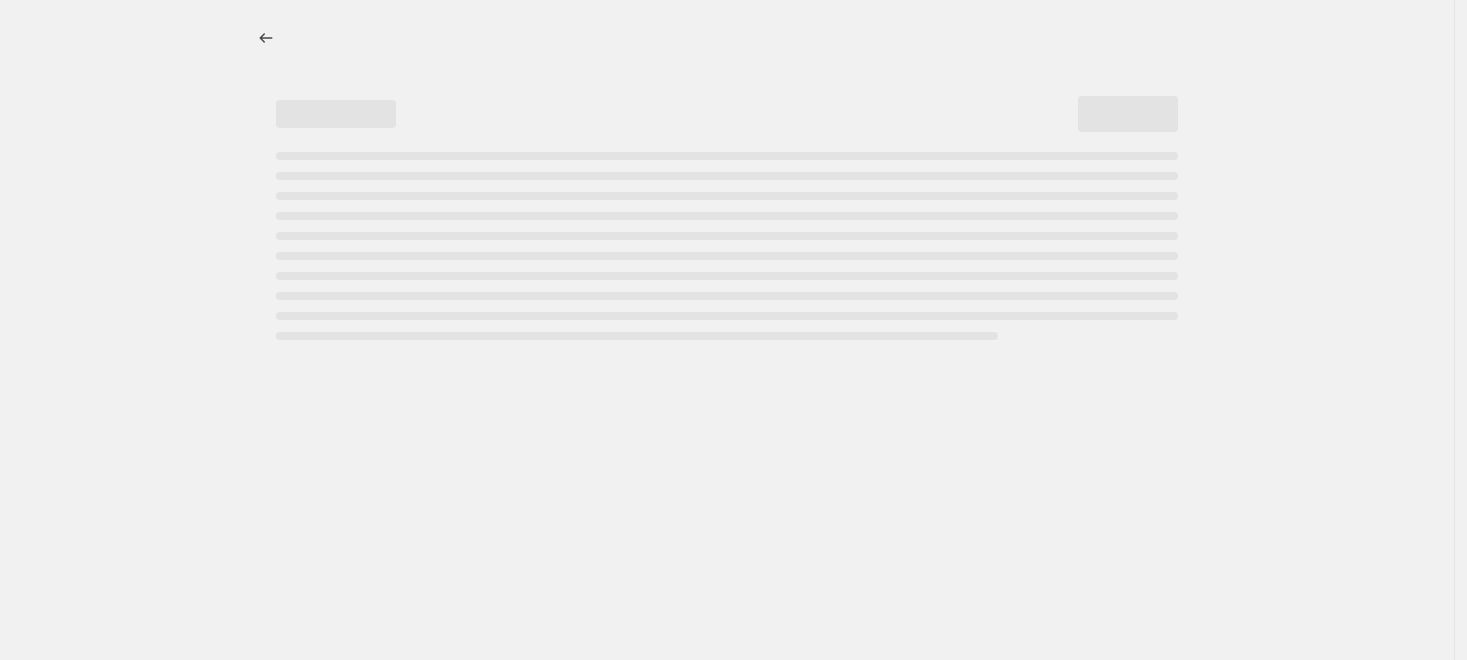 select on "percentage" 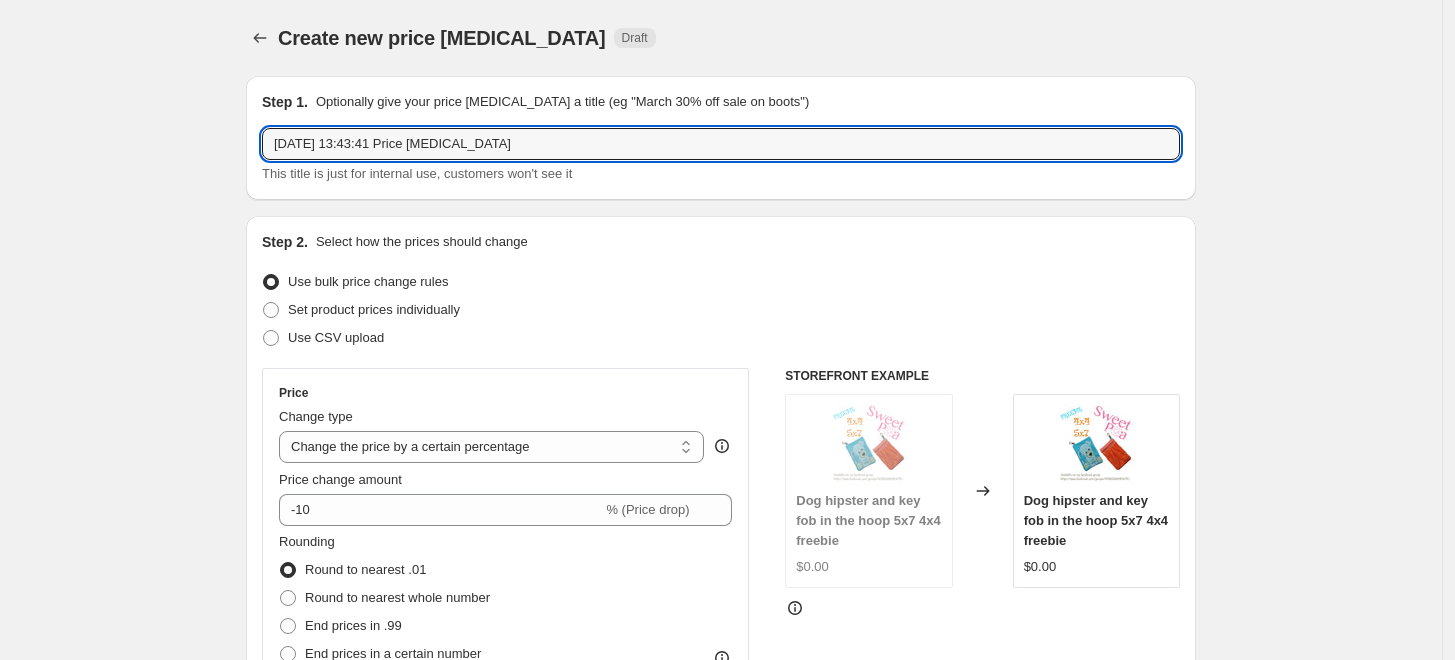 drag, startPoint x: 549, startPoint y: 143, endPoint x: 174, endPoint y: 139, distance: 375.02133 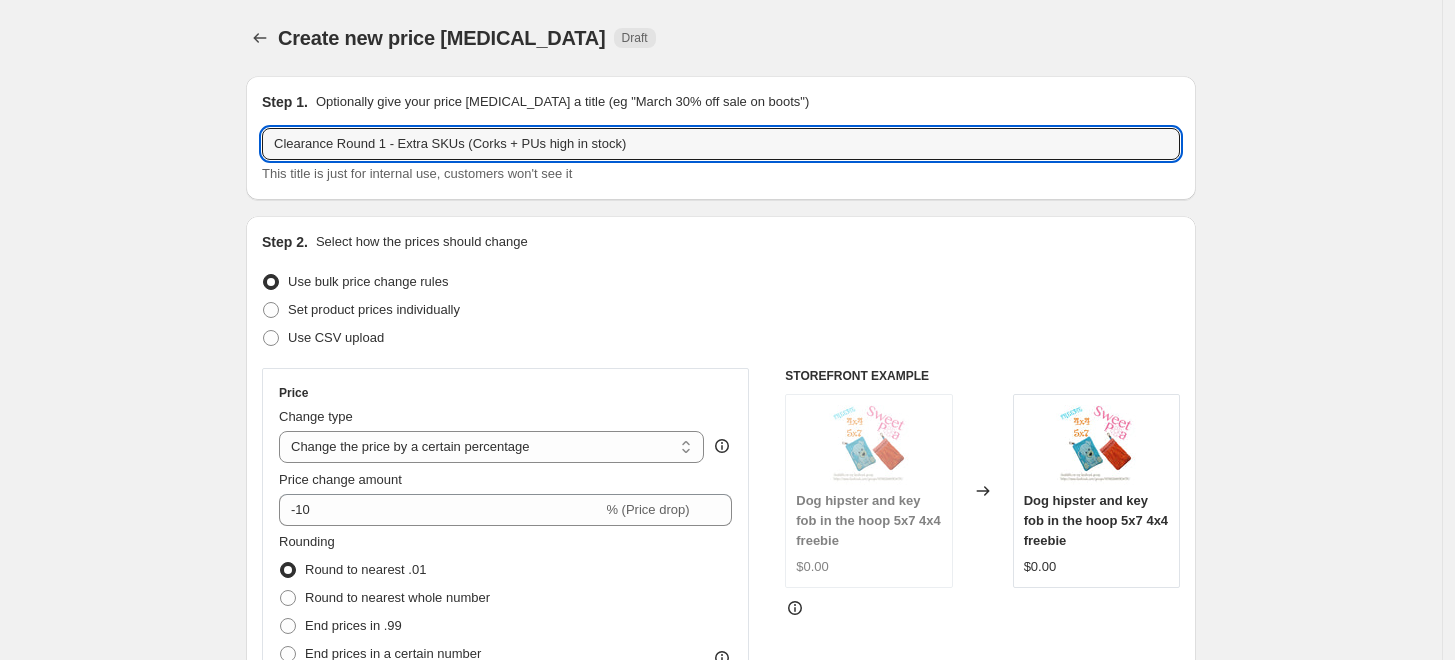 type on "Clearance Round 1 - Extra SKUs (Corks + PUs high in stock)" 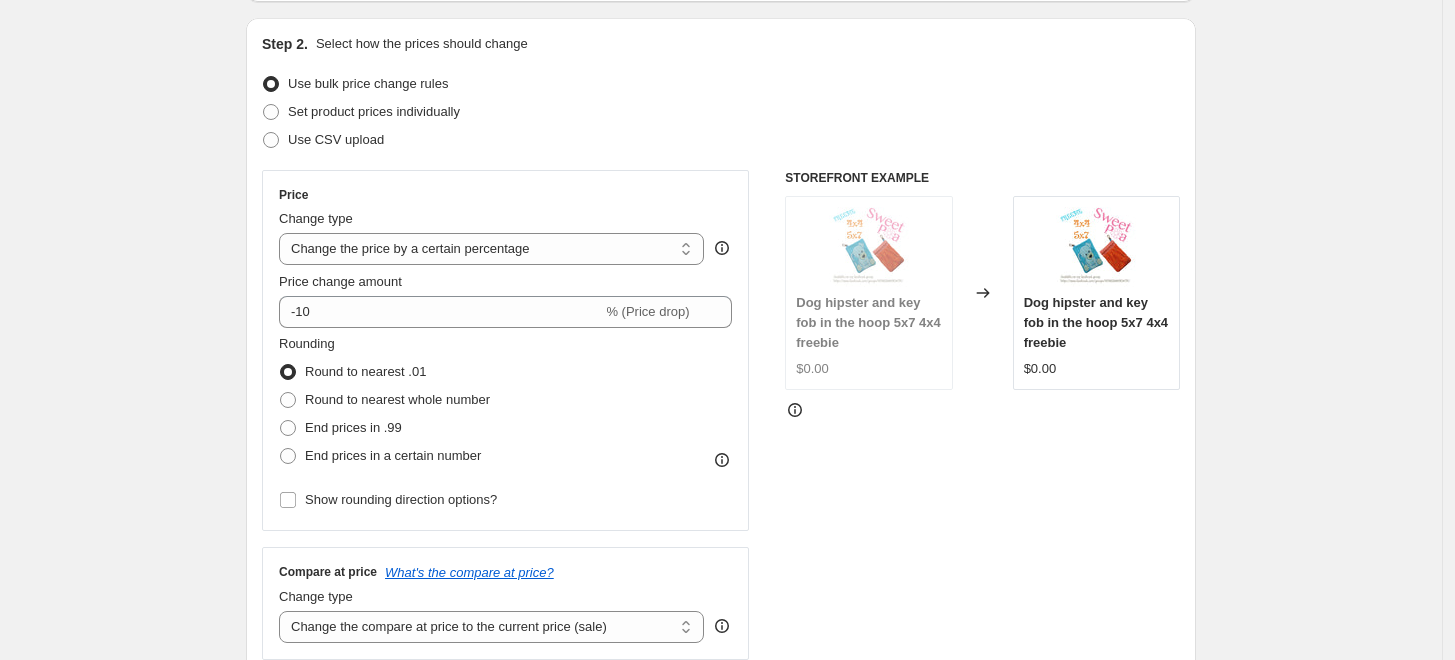 scroll, scrollTop: 222, scrollLeft: 0, axis: vertical 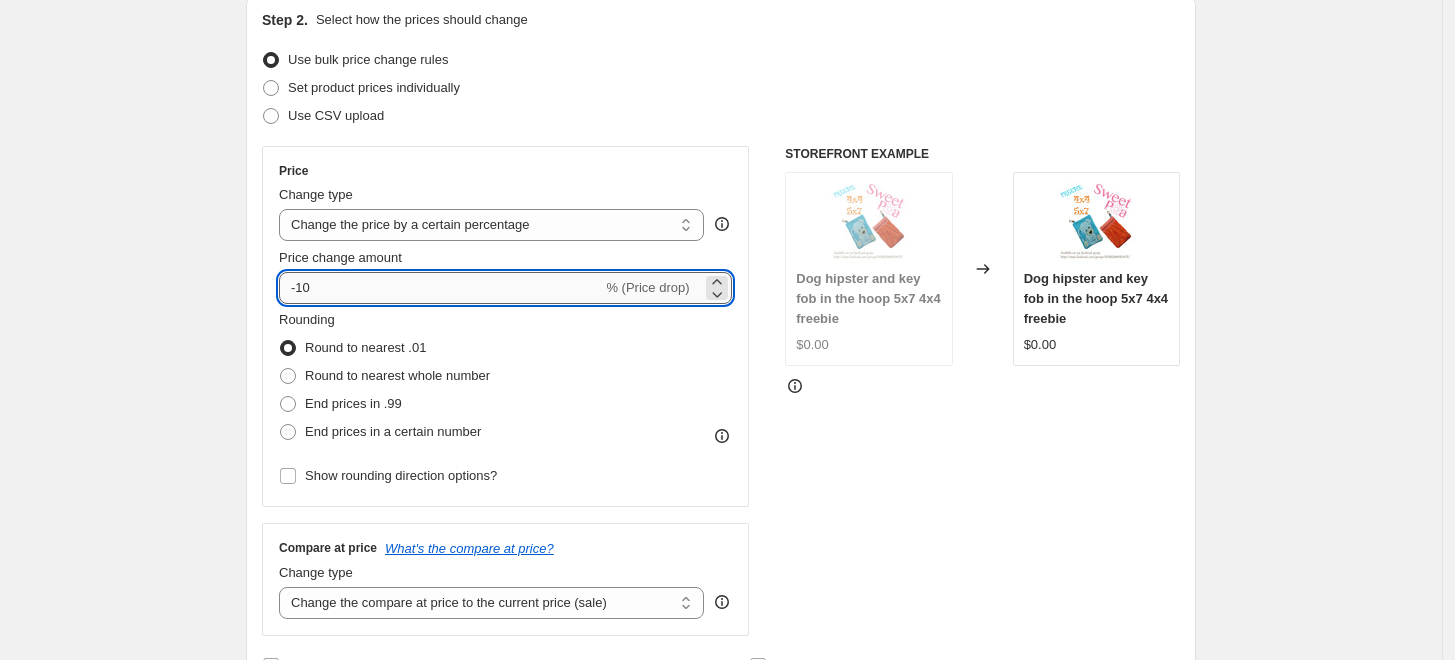 click on "-10" at bounding box center [440, 288] 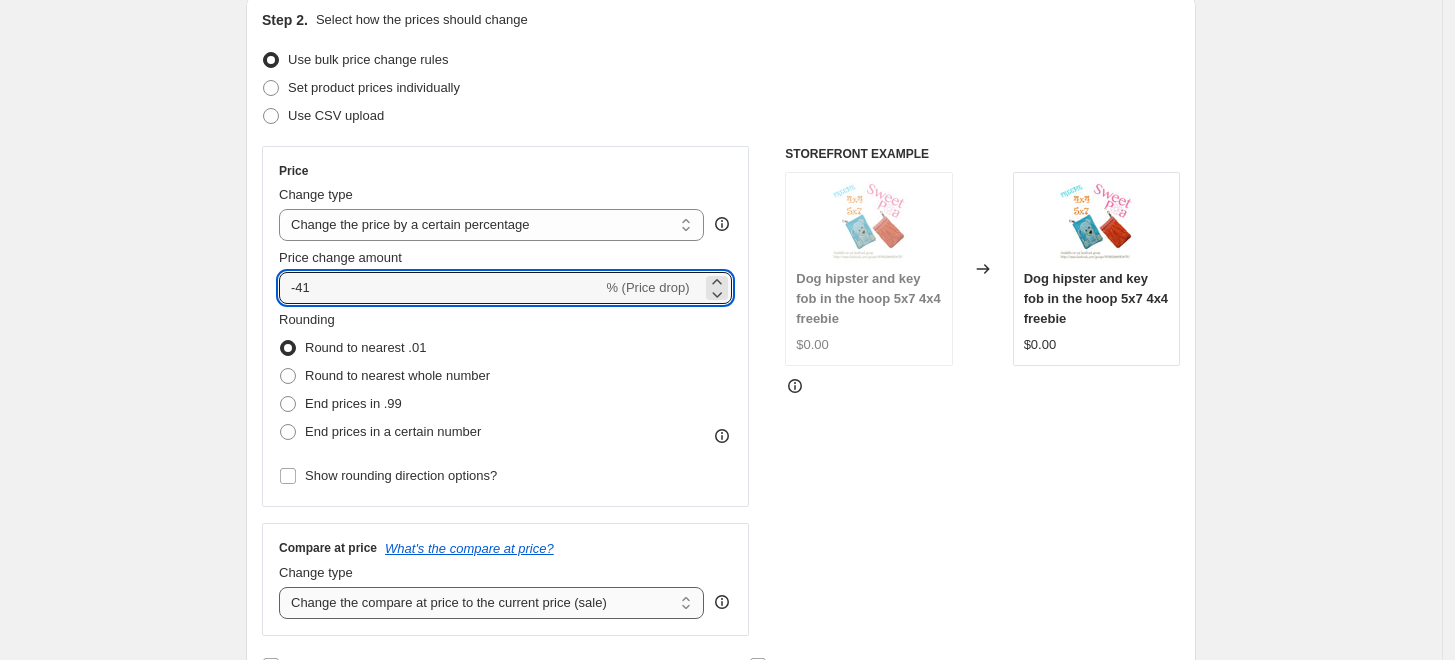 scroll, scrollTop: 333, scrollLeft: 0, axis: vertical 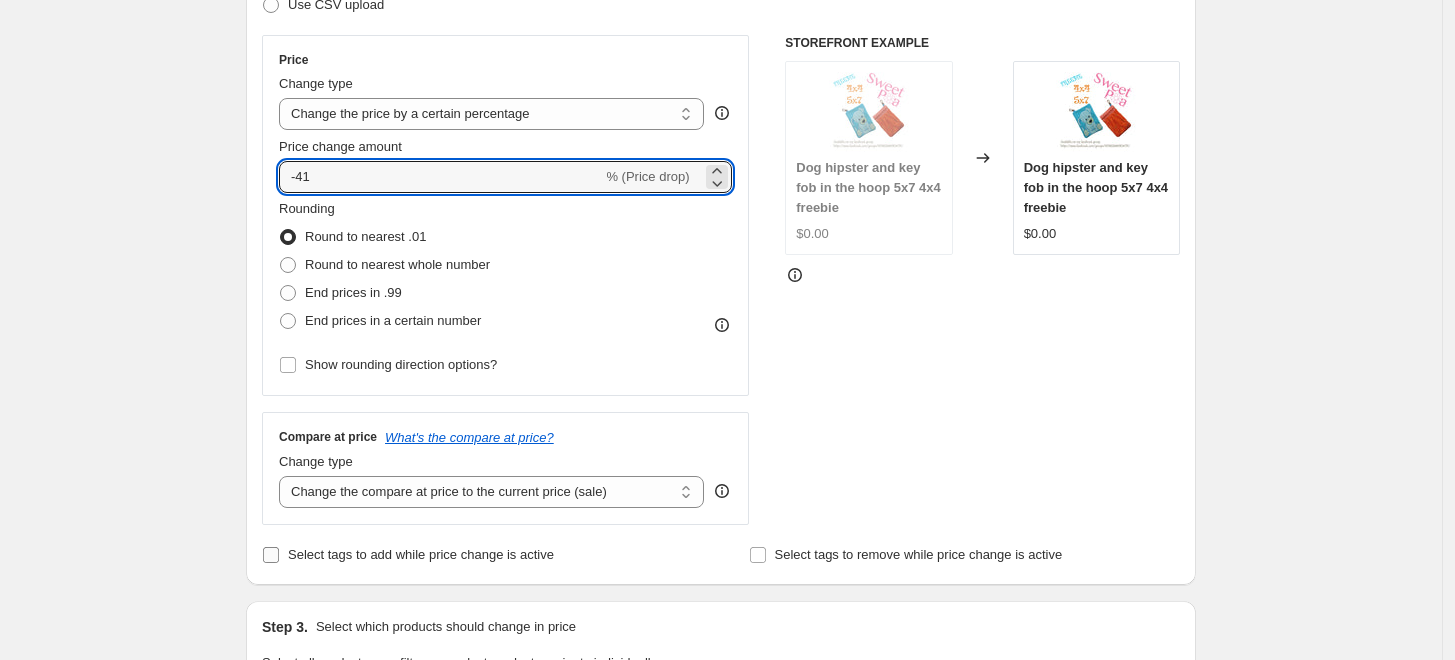 type on "-41" 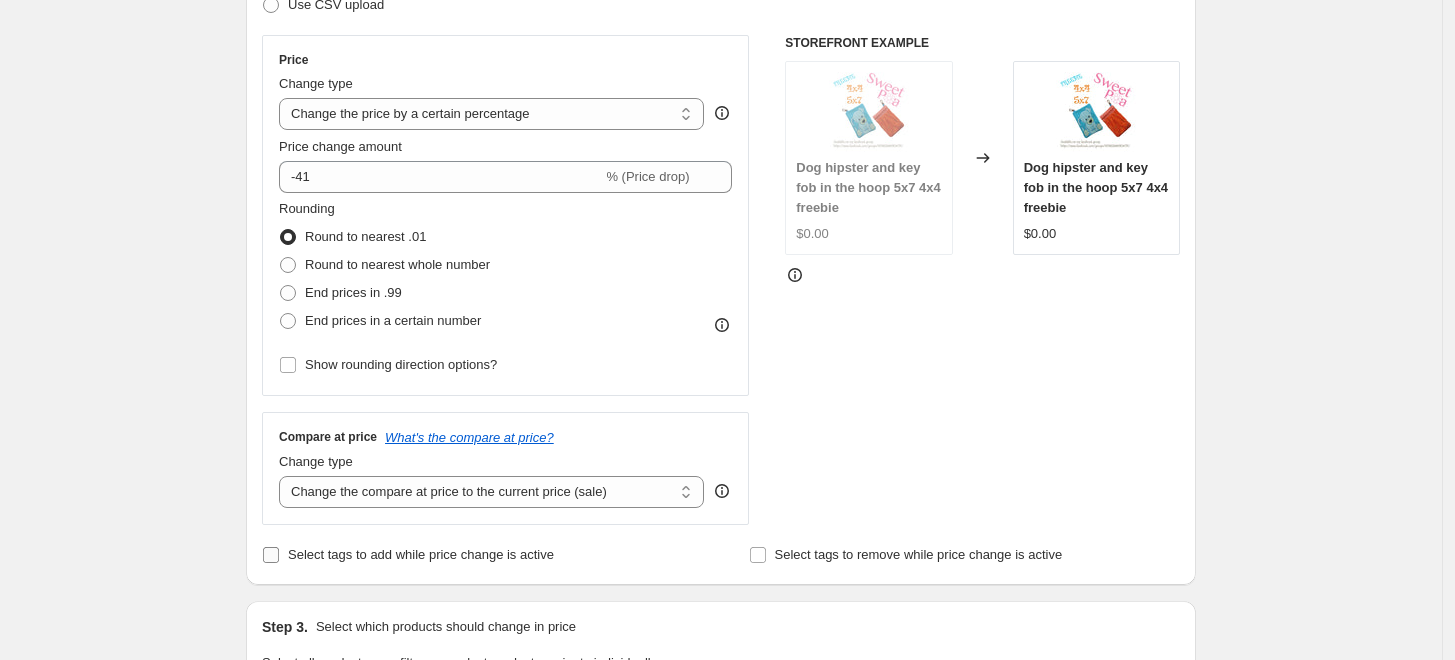 click on "Select tags to add while price change is active" at bounding box center (421, 554) 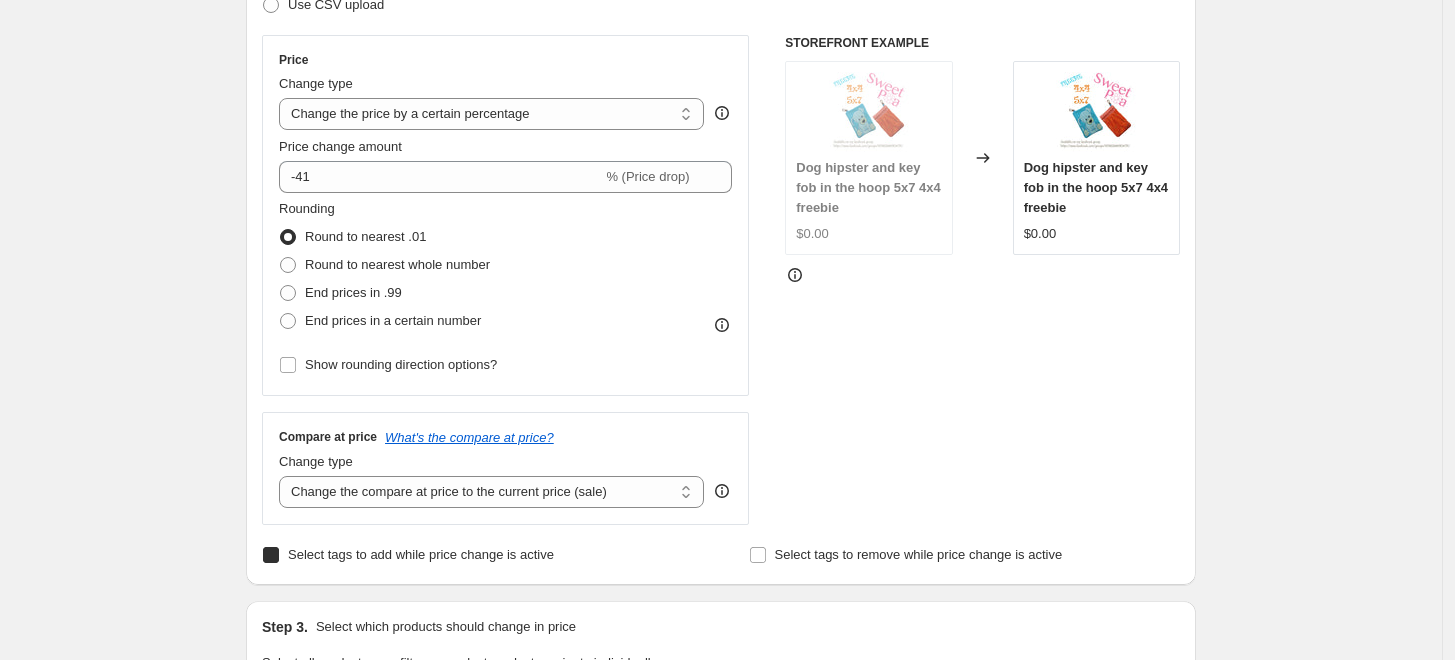 checkbox on "true" 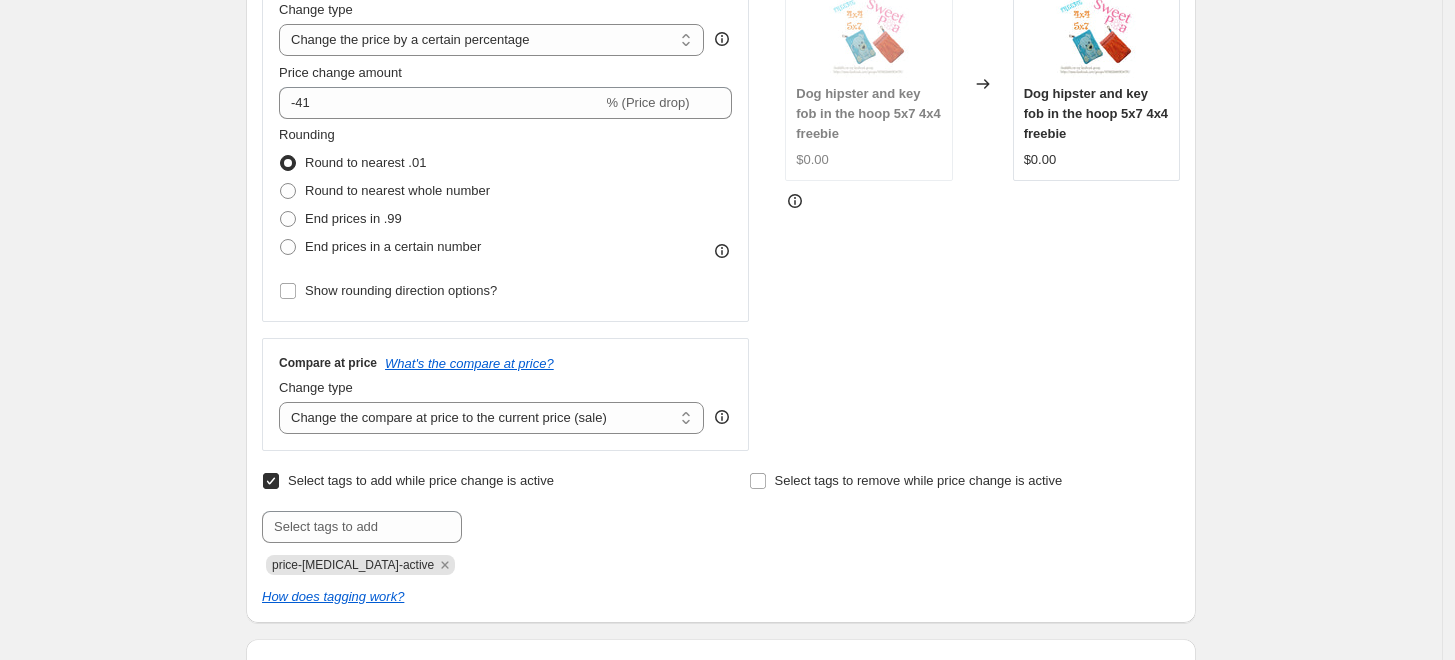 scroll, scrollTop: 444, scrollLeft: 0, axis: vertical 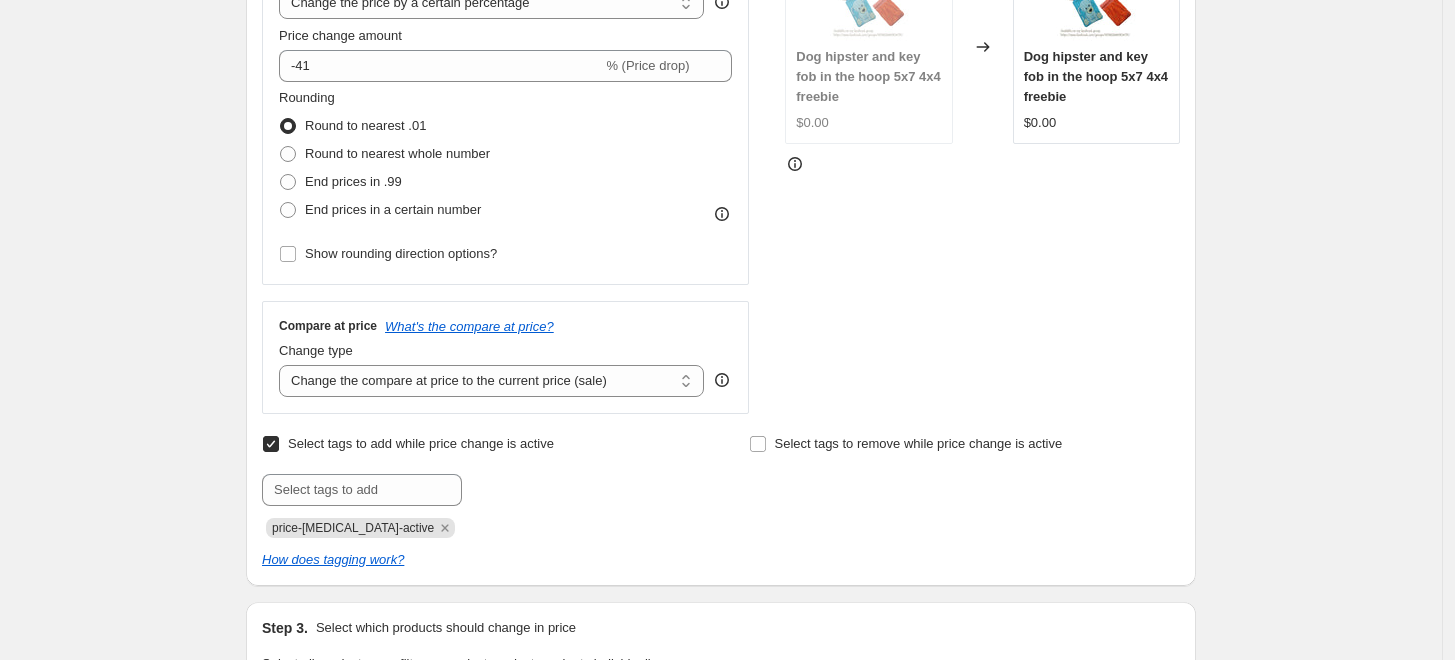 drag, startPoint x: 418, startPoint y: 537, endPoint x: 404, endPoint y: 529, distance: 16.124516 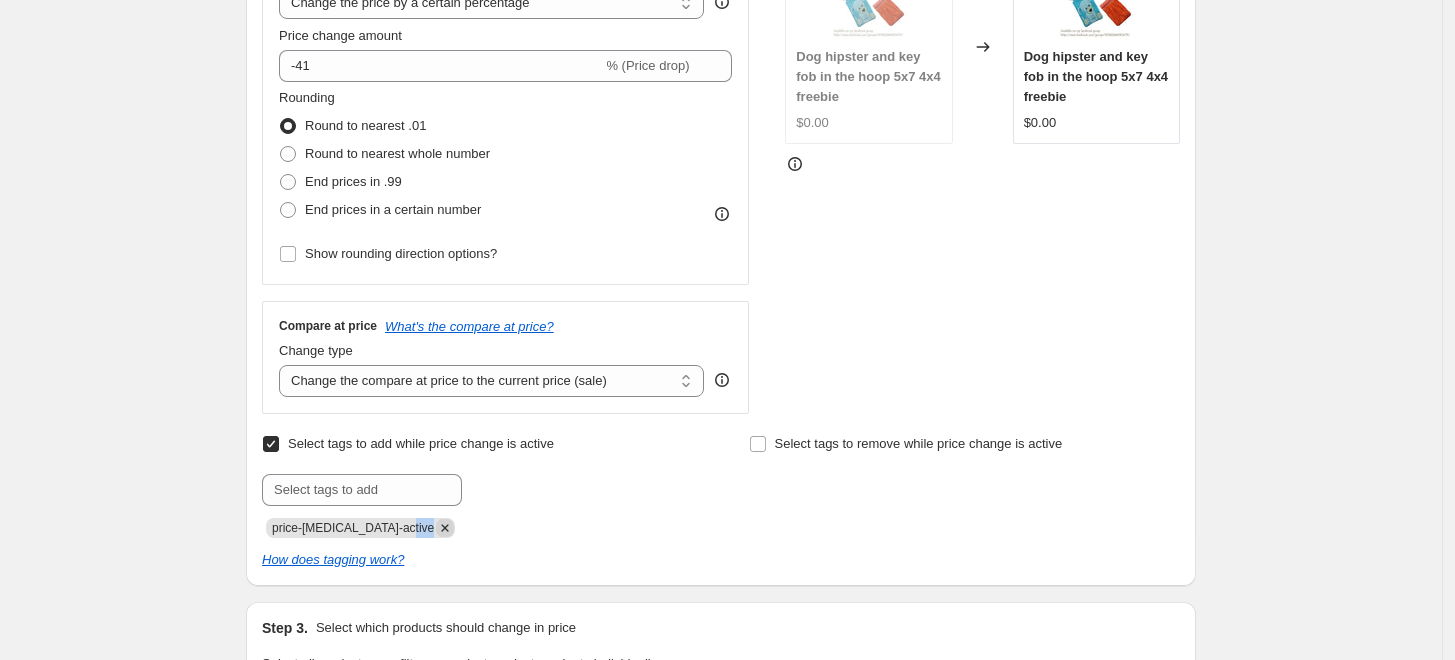click on "price-[MEDICAL_DATA]-active" at bounding box center [360, 528] 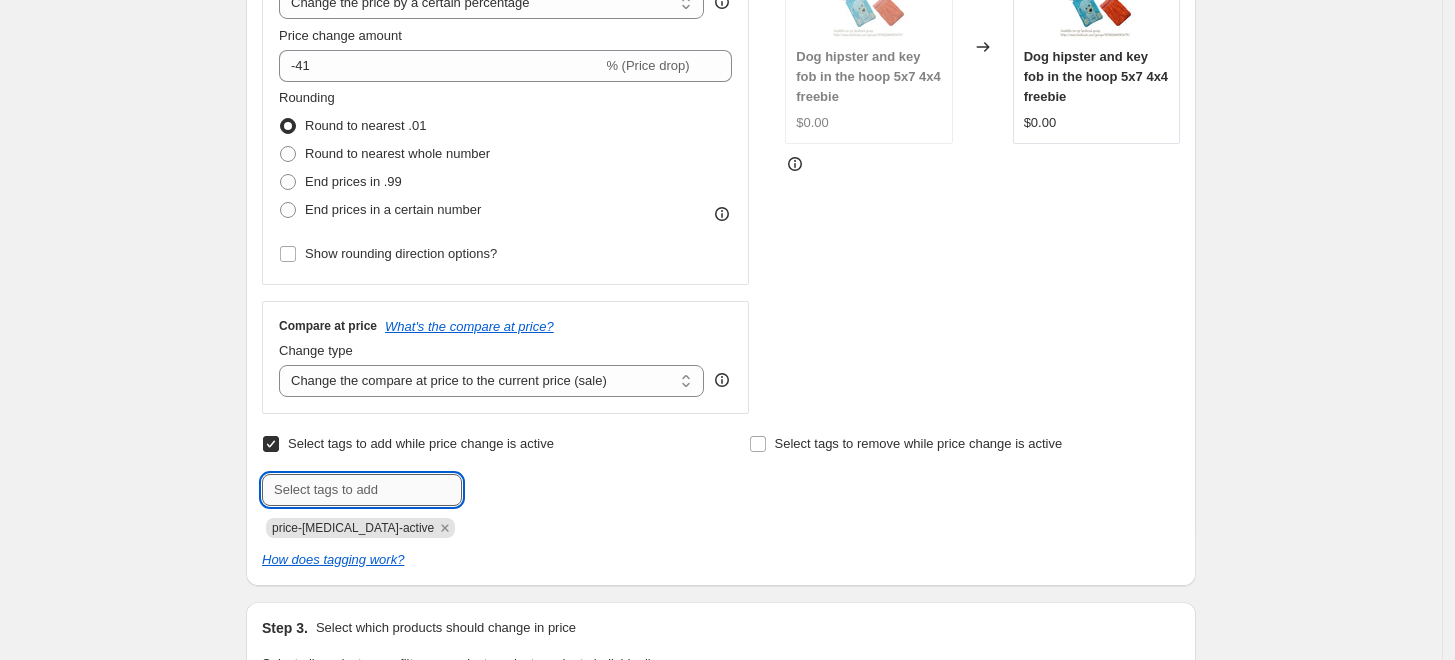 click at bounding box center (362, 490) 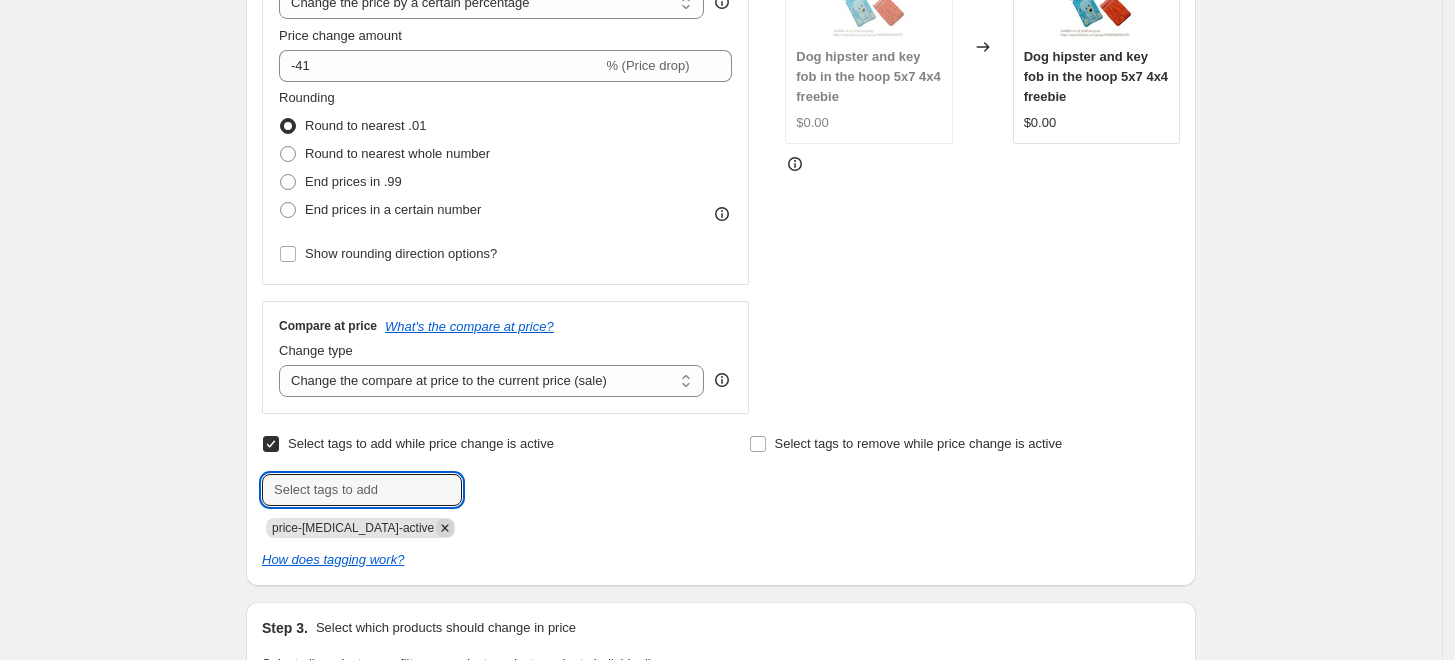 click 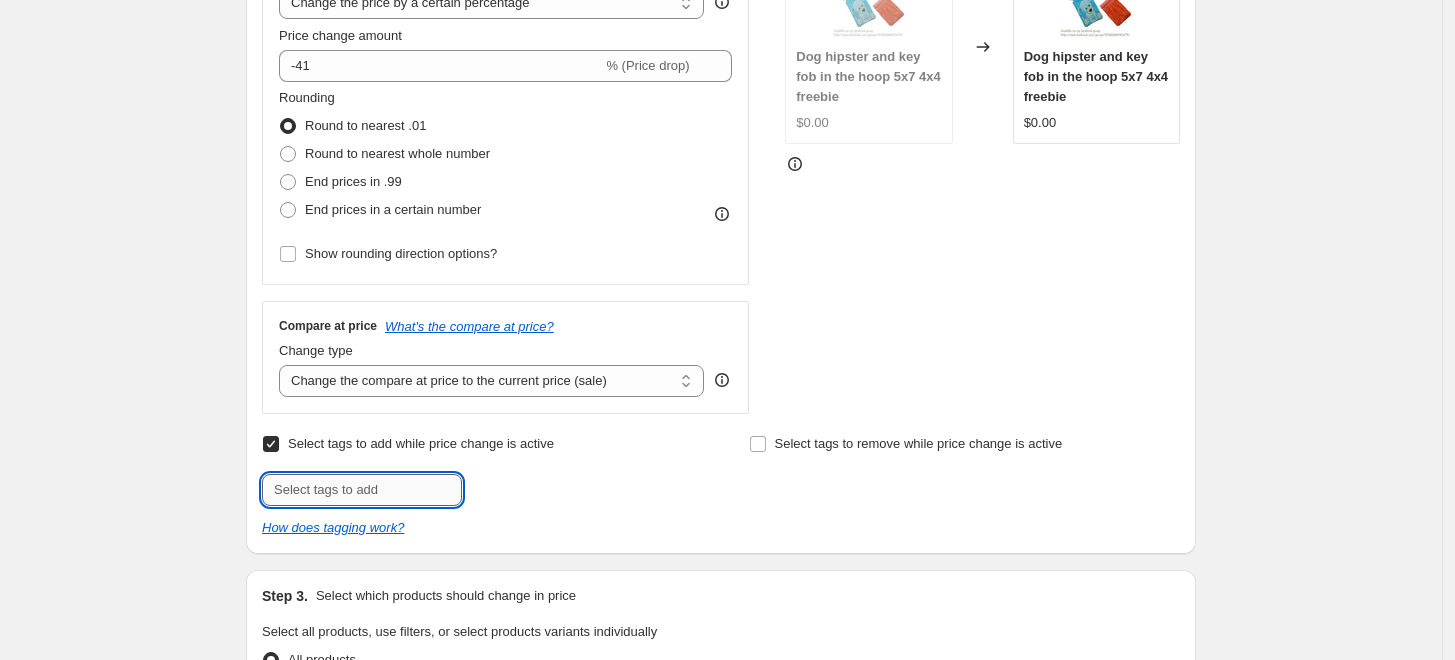 click at bounding box center [362, 490] 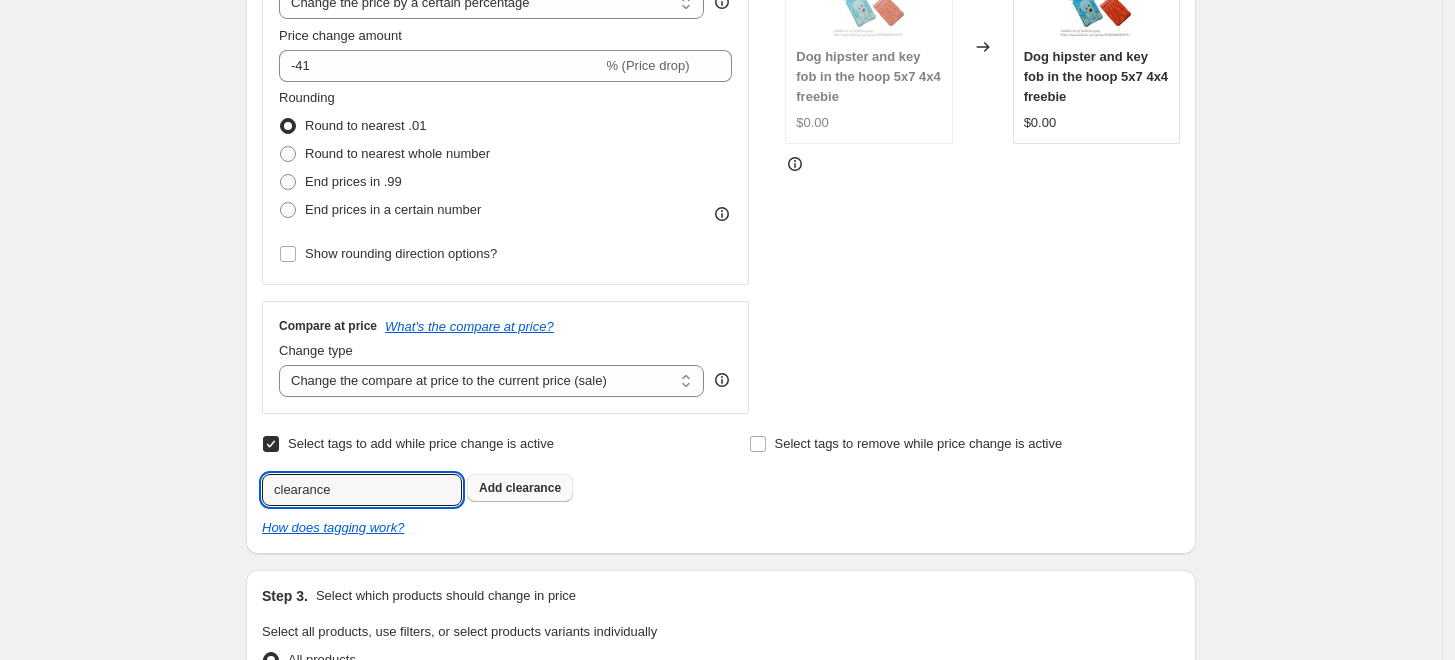 type on "clearance" 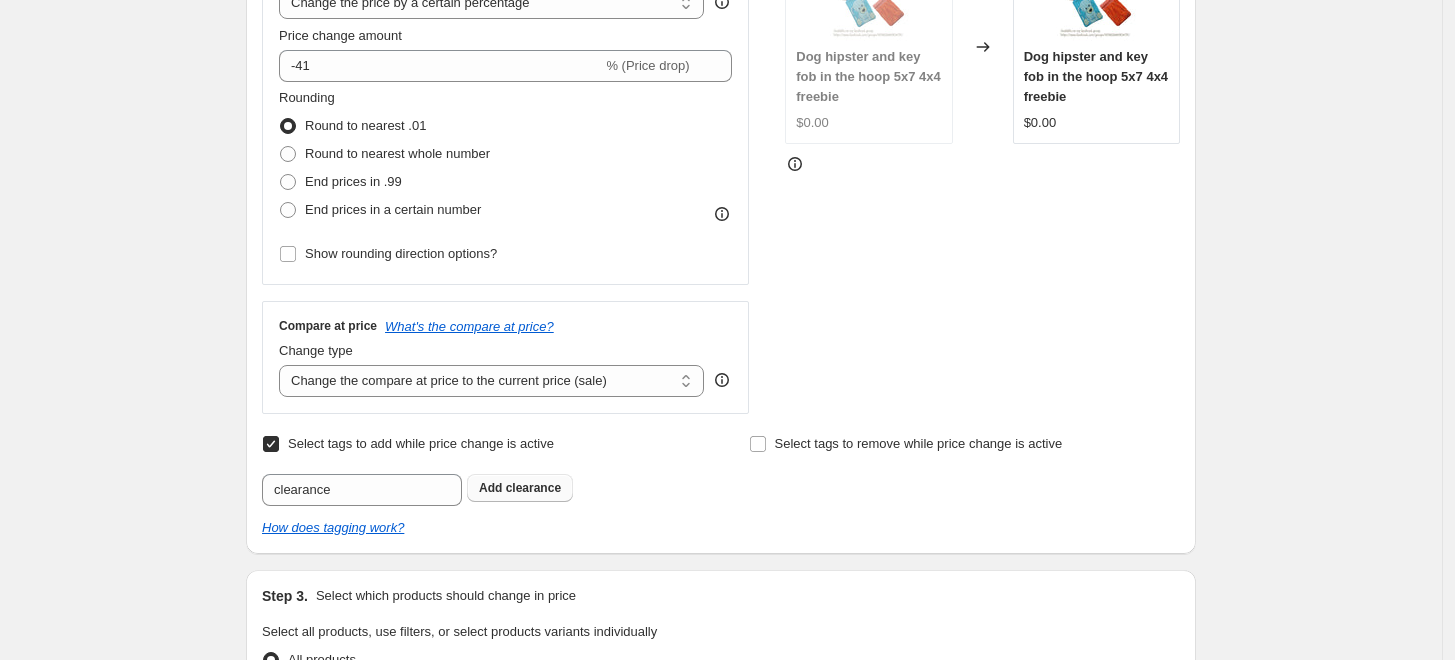 click on "clearance" at bounding box center (533, 488) 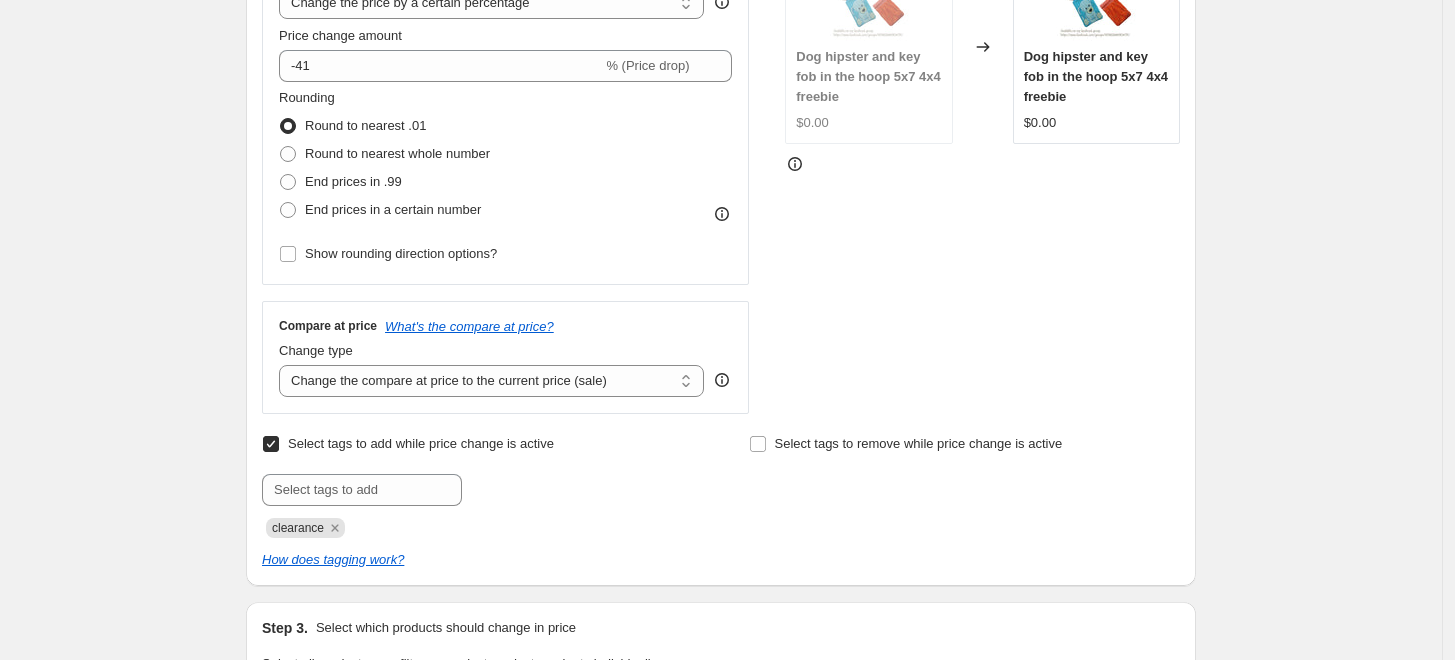 click on "Create new price [MEDICAL_DATA]. This page is ready Create new price [MEDICAL_DATA] Draft Step 1. Optionally give your price [MEDICAL_DATA] a title (eg "March 30% off sale on boots") Clearance Round 1 - Extra SKUs (Corks + PUs high in stock) This title is just for internal use, customers won't see it Step 2. Select how the prices should change Use bulk price change rules Set product prices individually Use CSV upload Price Change type Change the price to a certain amount Change the price by a certain amount Change the price by a certain percentage Change the price to the current compare at price (price before sale) Change the price by a certain amount relative to the compare at price Change the price by a certain percentage relative to the compare at price Don't change the price Change the price by a certain percentage relative to the cost per item Change price to certain cost margin Change the price by a certain percentage Price change amount -41 % (Price drop) Rounding Round to nearest .01 Round to nearest whole number" at bounding box center (721, 670) 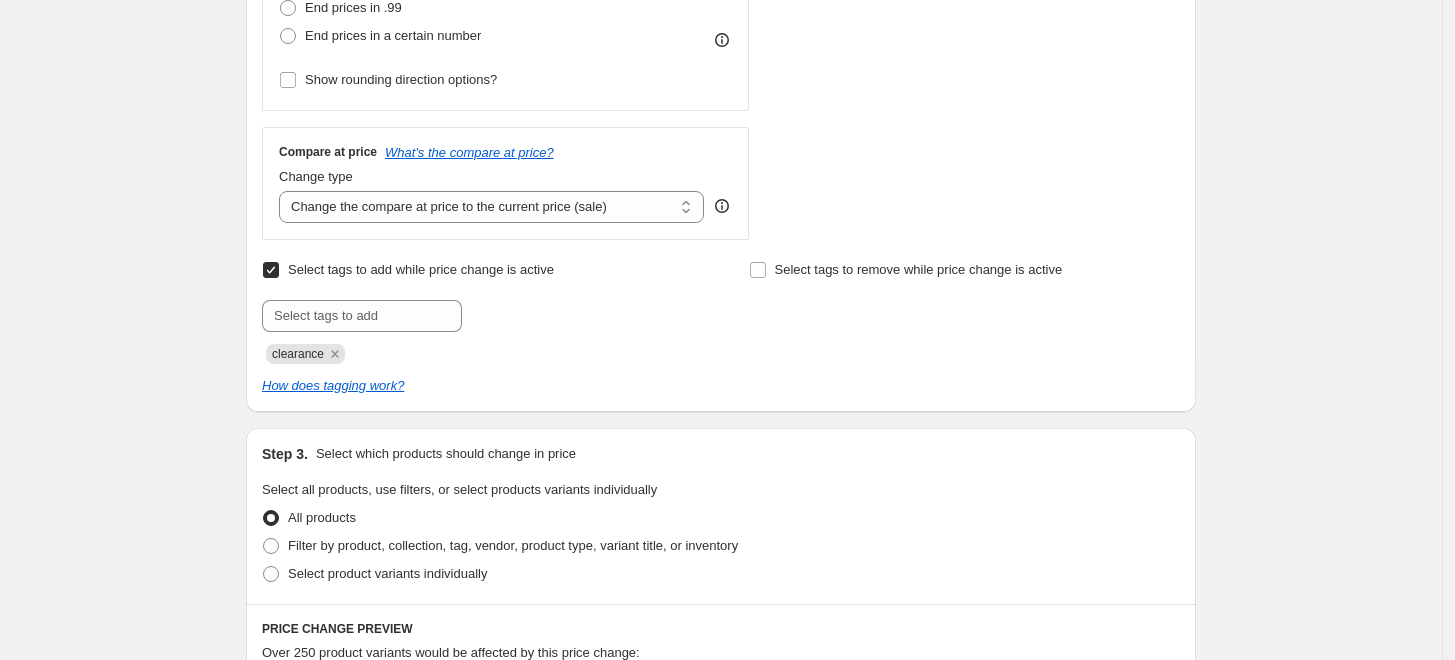 scroll, scrollTop: 1000, scrollLeft: 0, axis: vertical 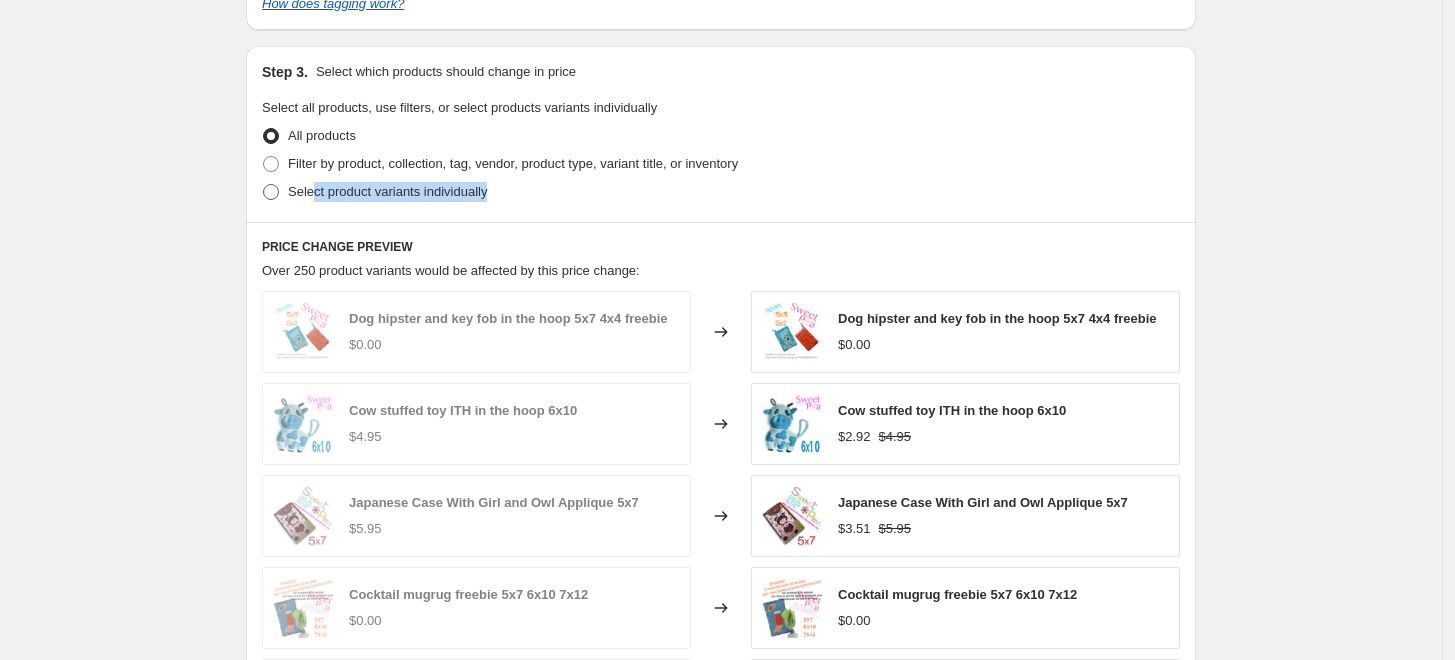 click on "Step 3. Select which products should change in price Select all products, use filters, or select products variants individually All products Filter by product, collection, tag, vendor, product type, variant title, or inventory Select product variants individually" at bounding box center (721, 134) 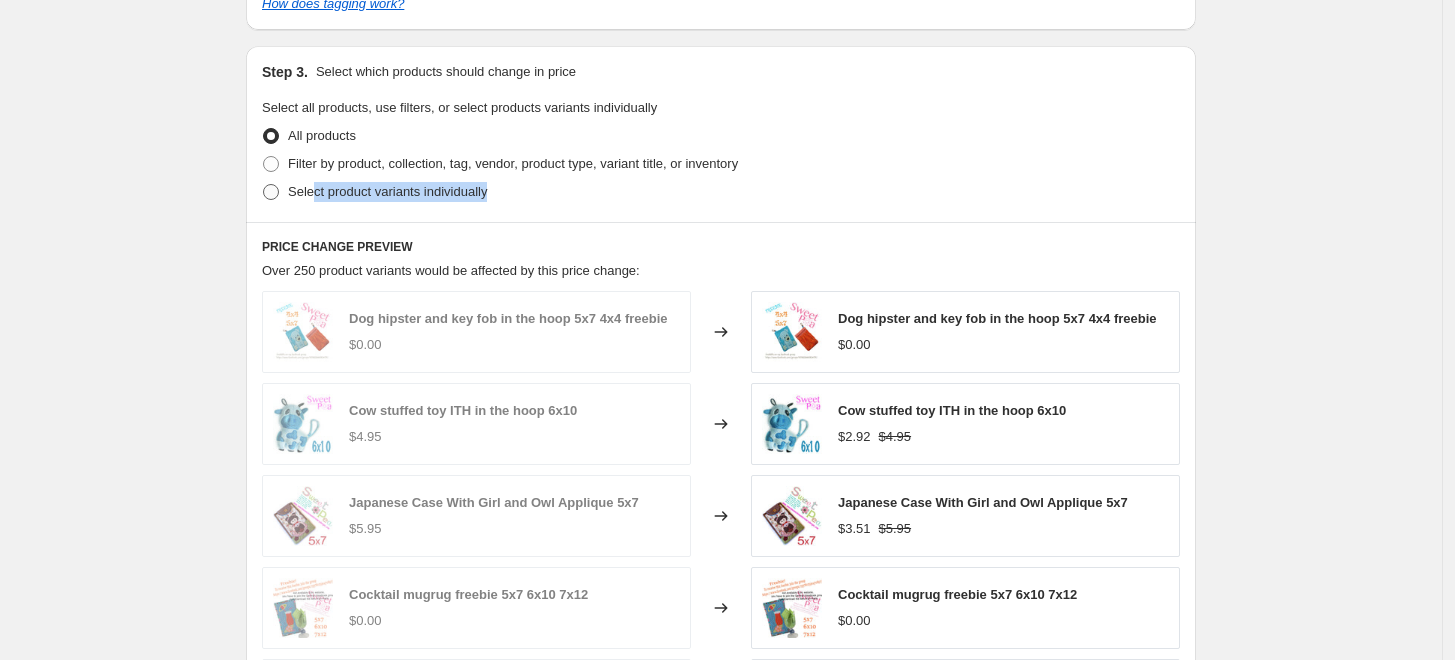 radio on "true" 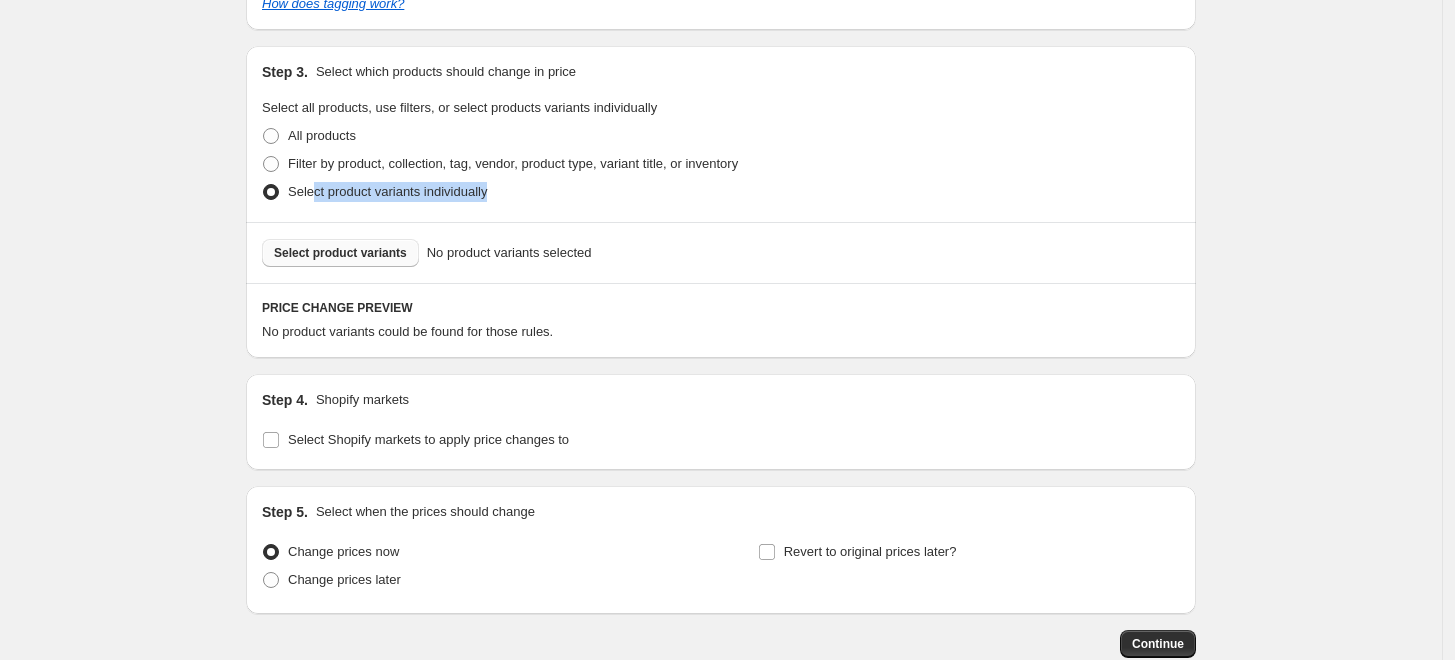 click on "Select product variants" at bounding box center [340, 253] 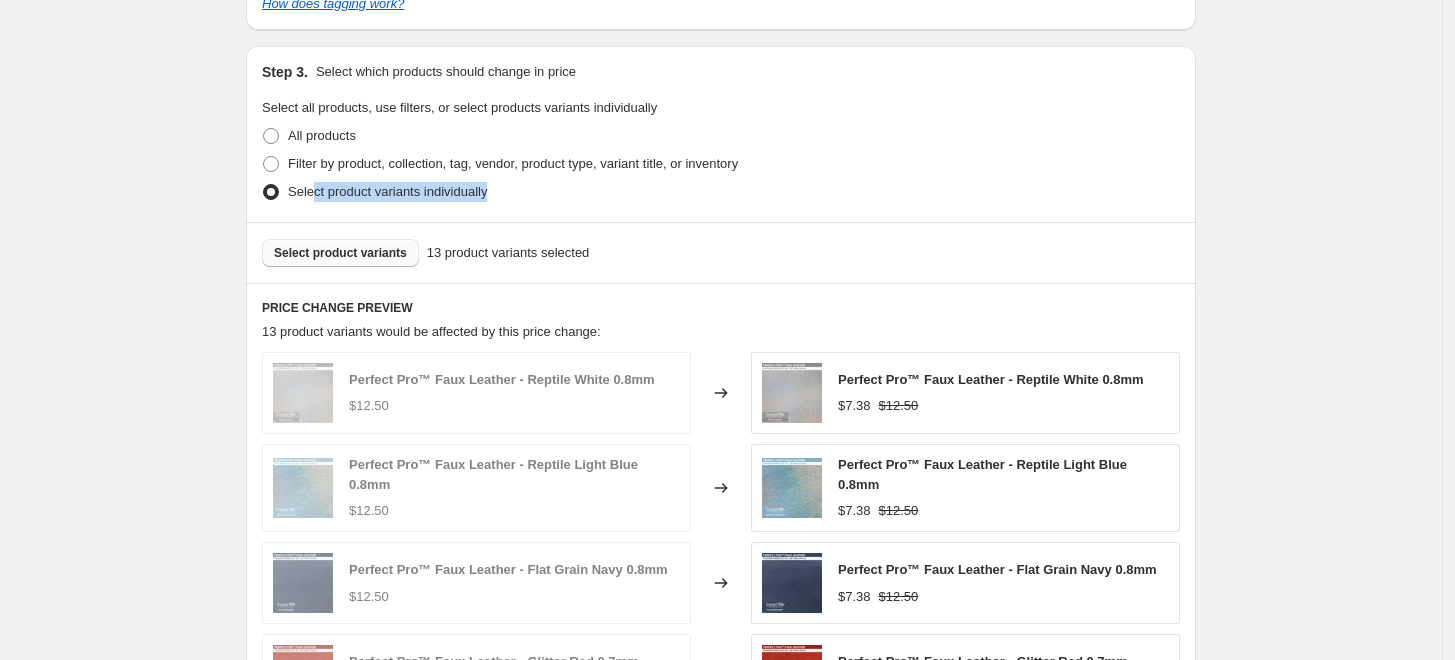 click on "Select product variants" at bounding box center (340, 253) 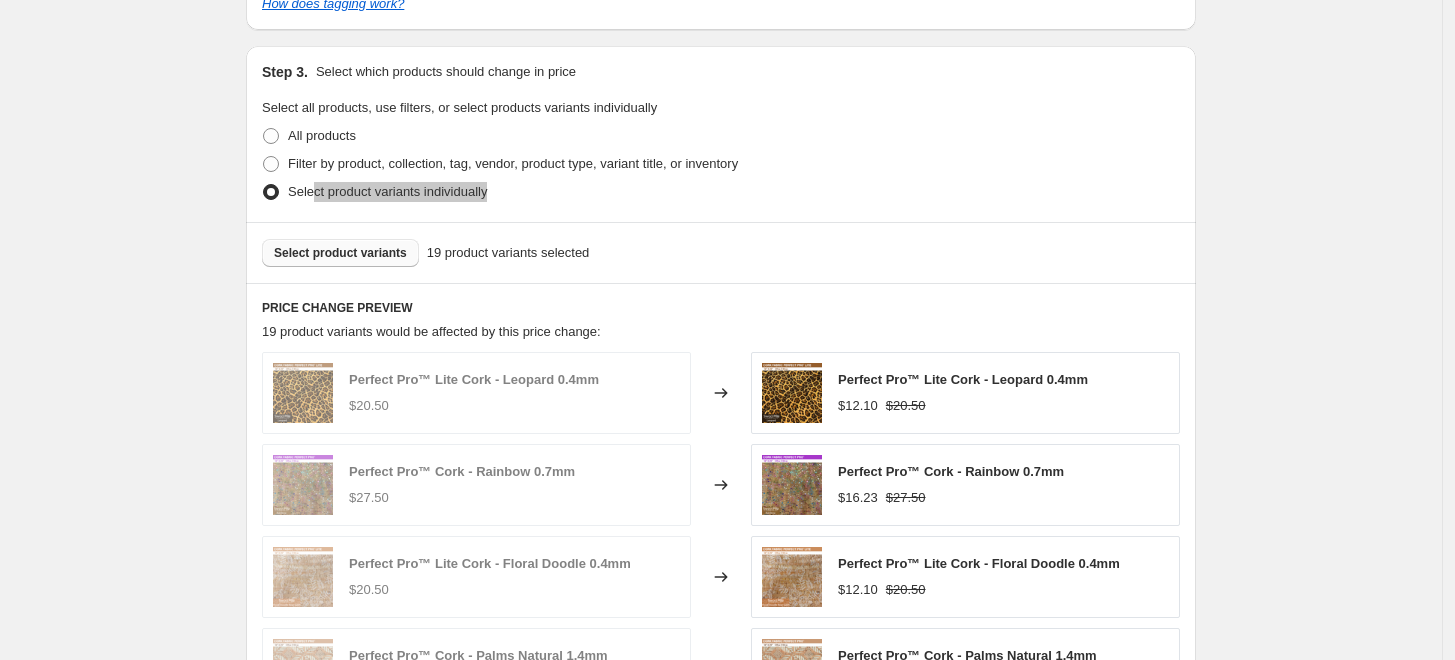 scroll, scrollTop: 1623, scrollLeft: 0, axis: vertical 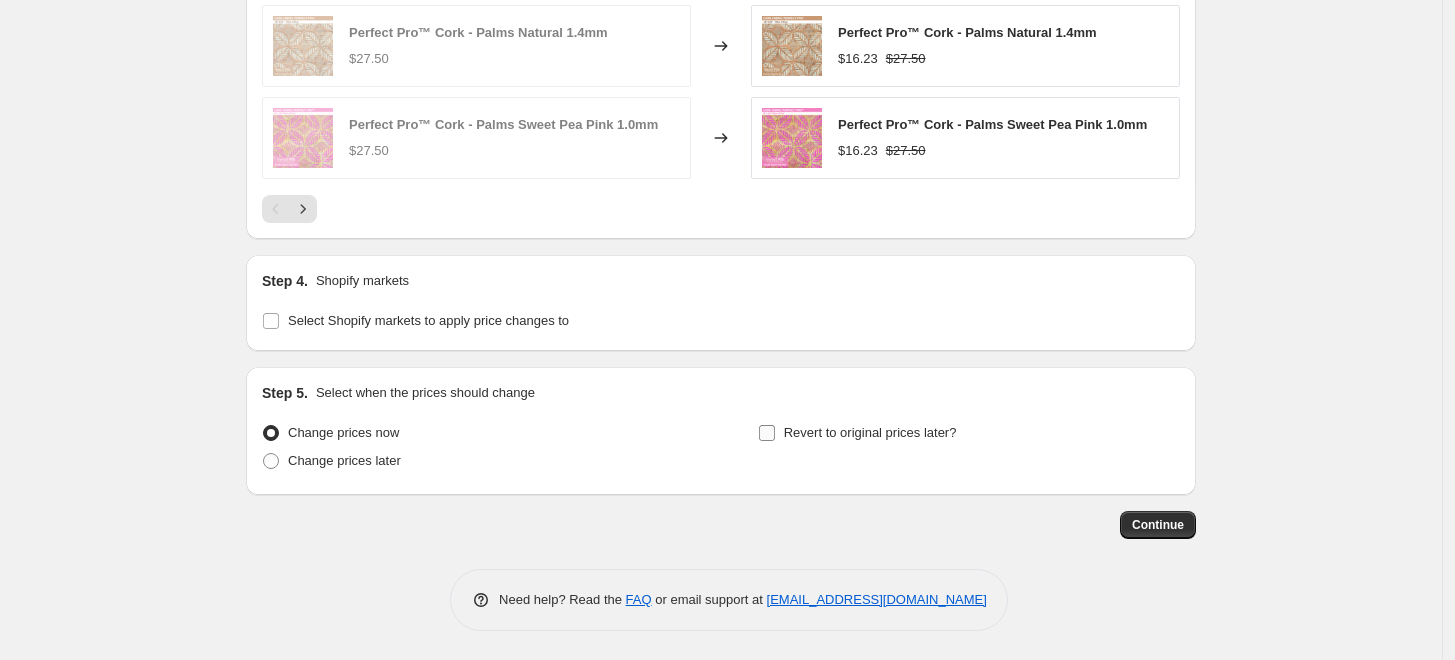 click on "Revert to original prices later?" at bounding box center [870, 432] 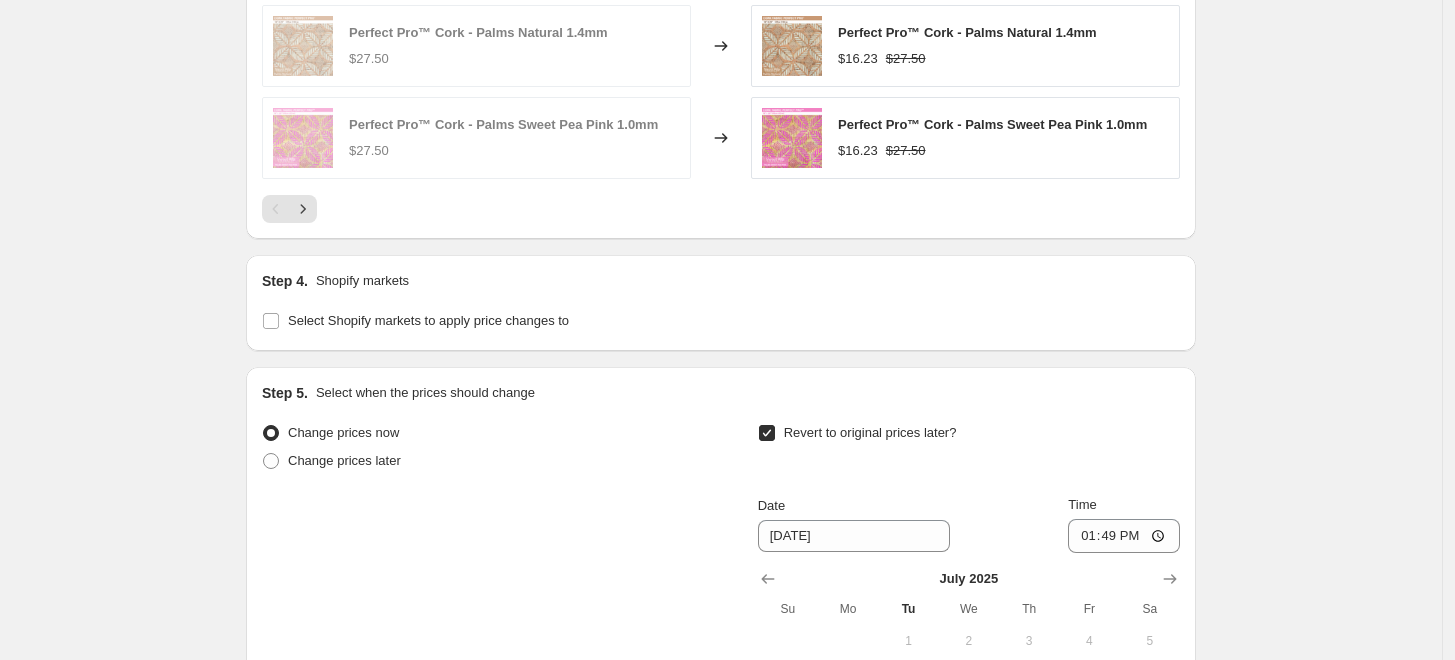 click on "Revert to original prices later?" at bounding box center (870, 432) 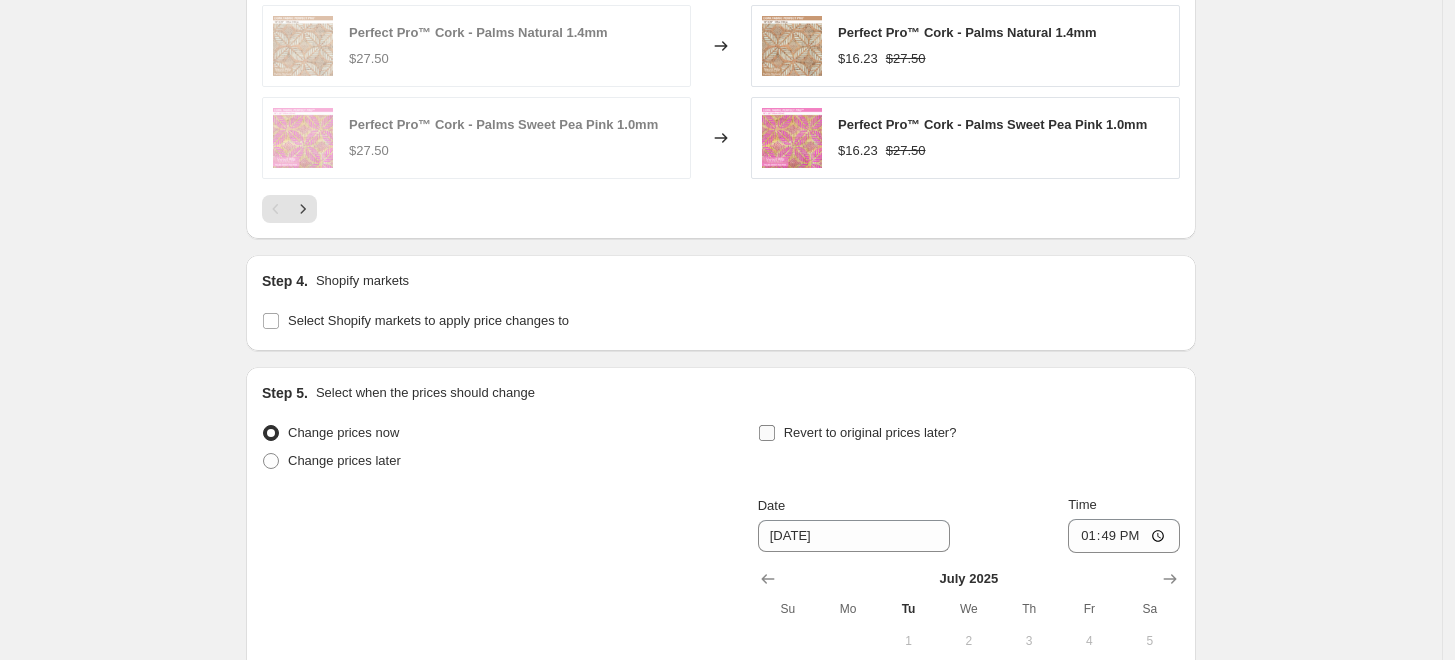 checkbox on "false" 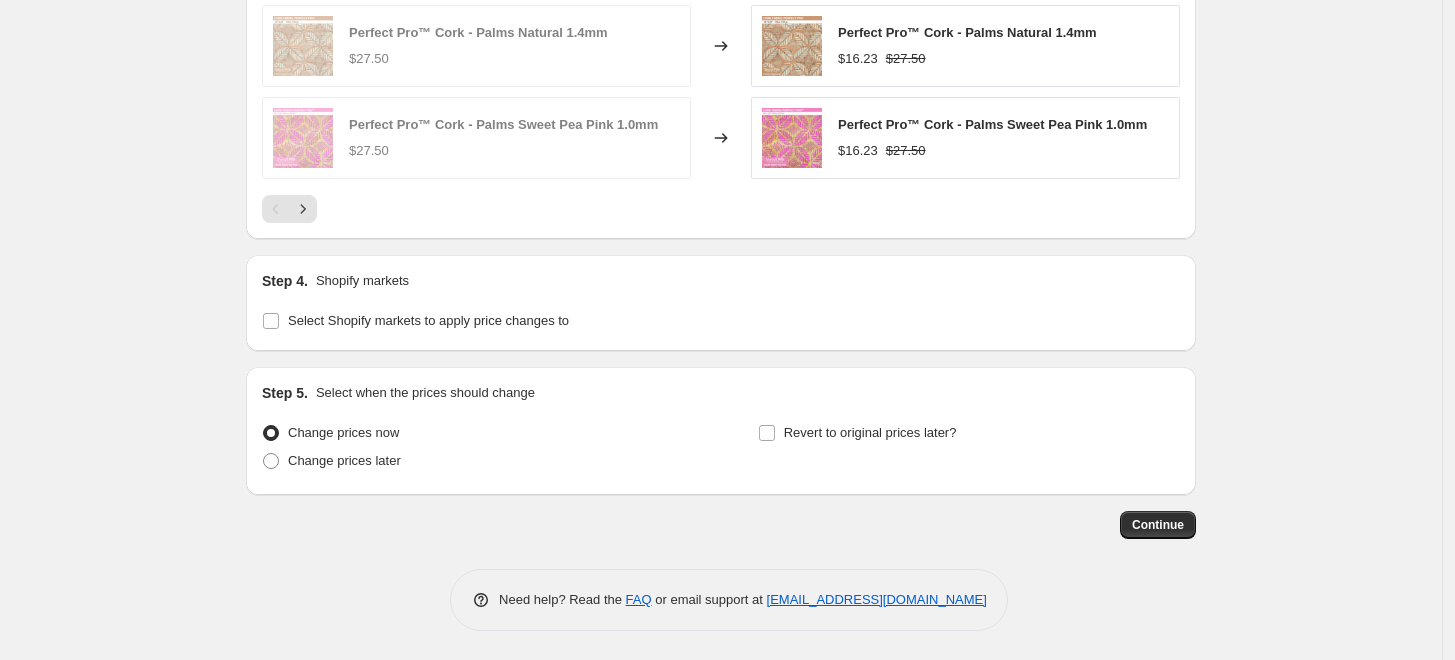 click on "Step 4. Shopify markets Select Shopify markets to apply price changes to" at bounding box center (721, 303) 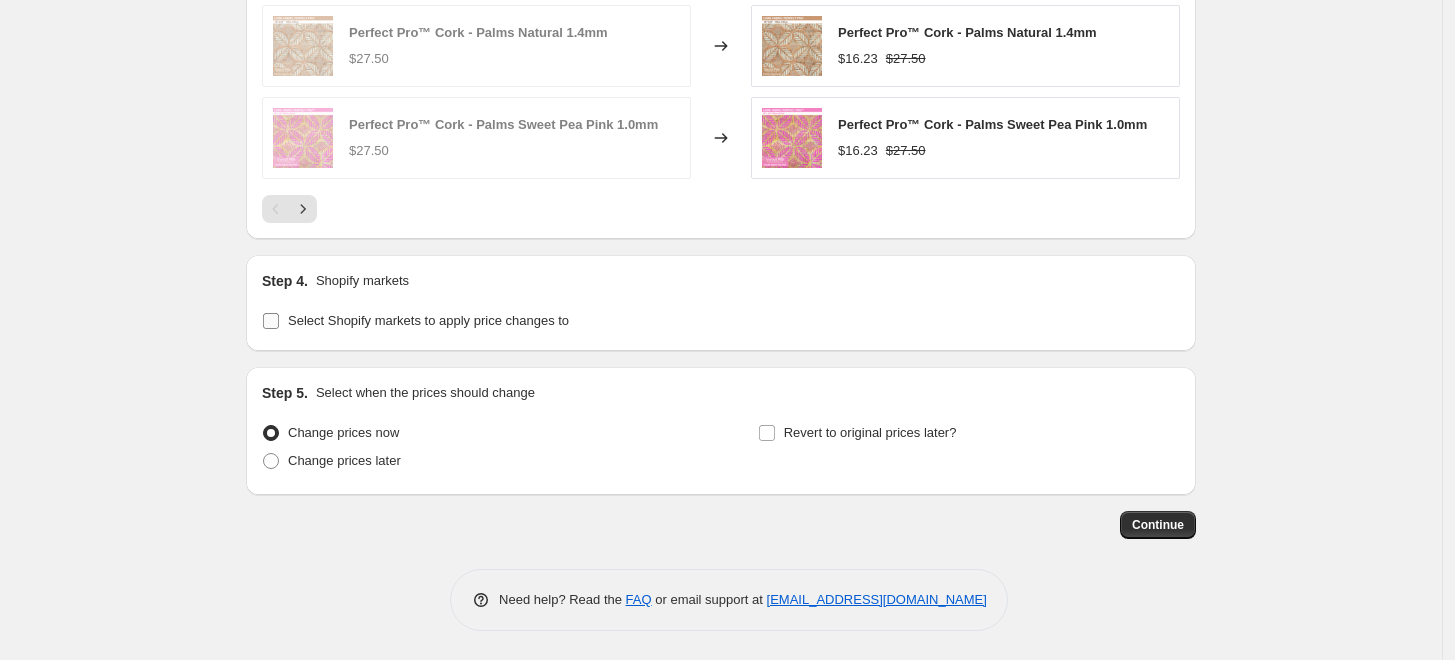 click on "Select Shopify markets to apply price changes to" at bounding box center (428, 320) 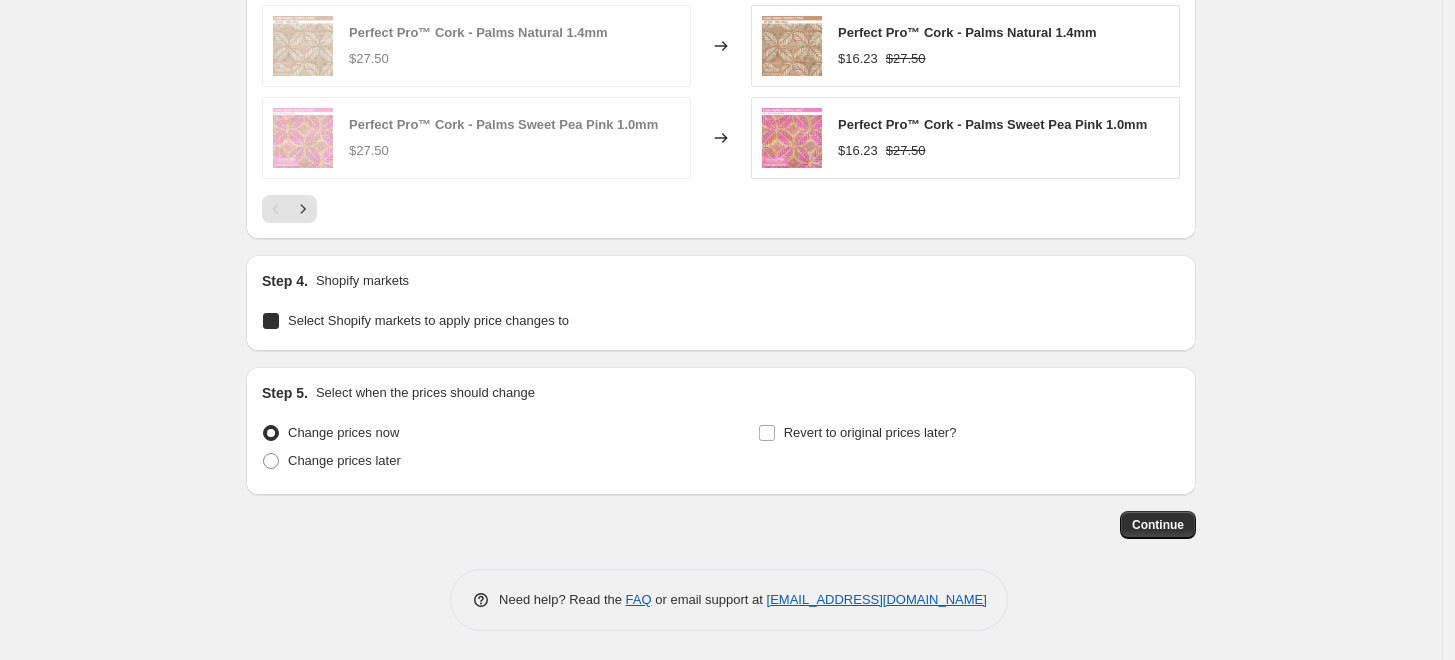checkbox on "true" 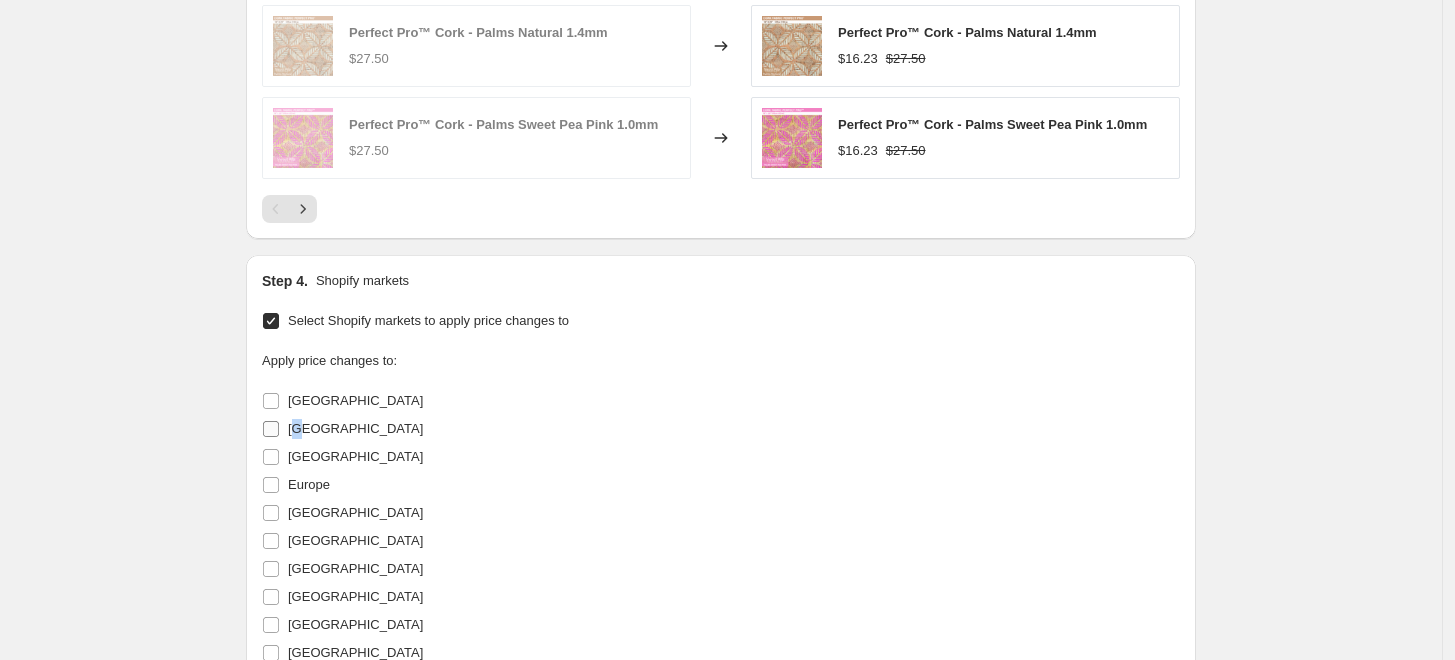 click on "[GEOGRAPHIC_DATA]" at bounding box center [355, 428] 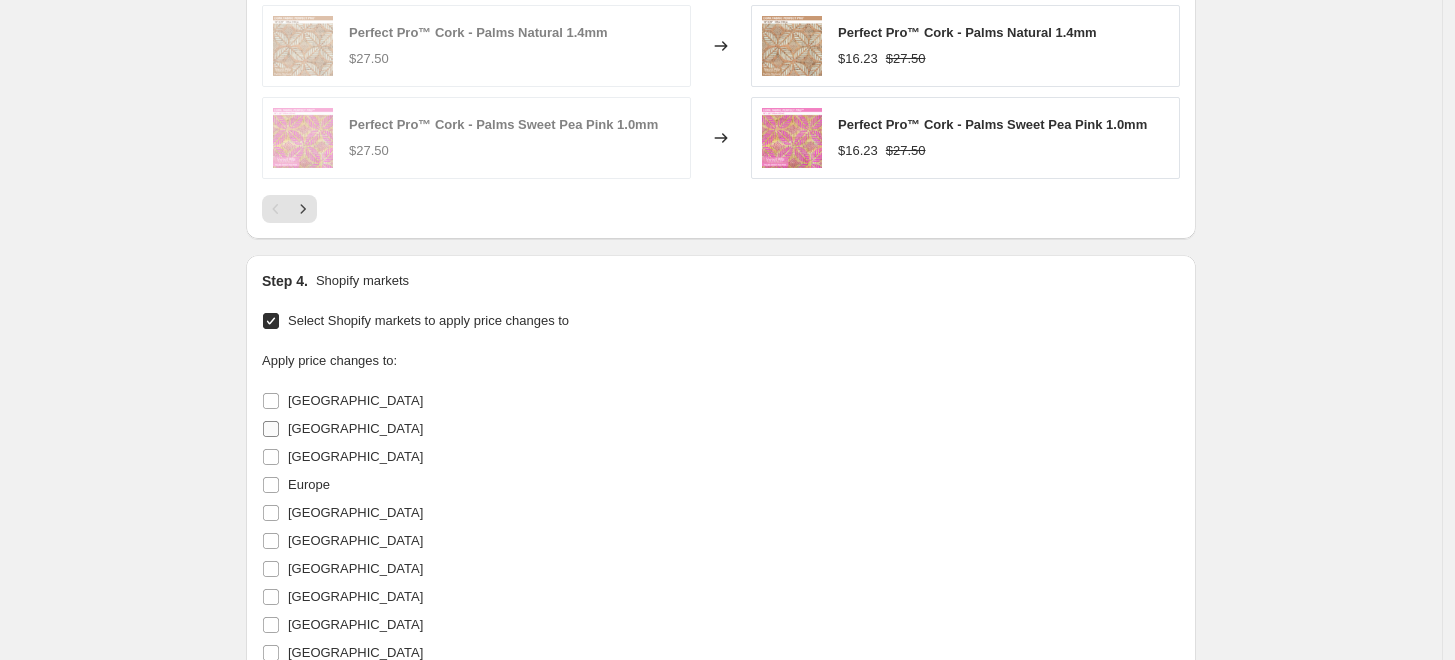 click on "[GEOGRAPHIC_DATA]" at bounding box center (342, 429) 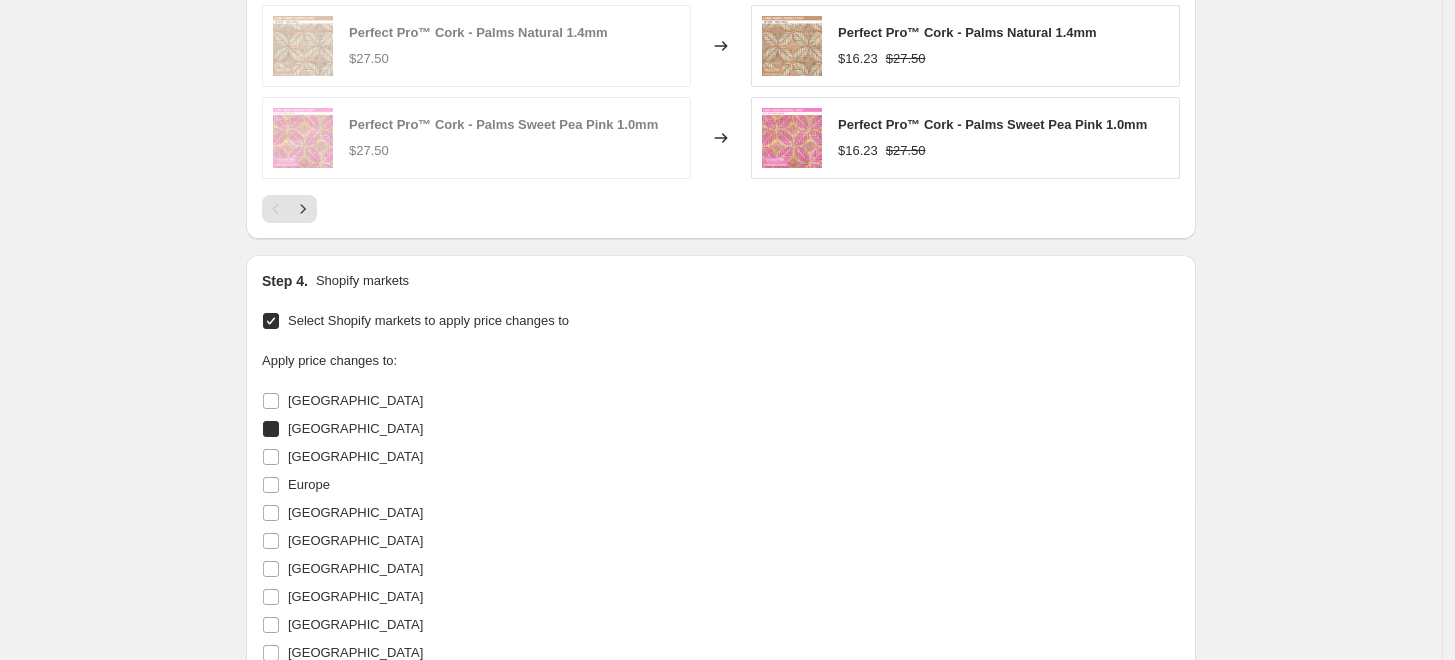 checkbox on "true" 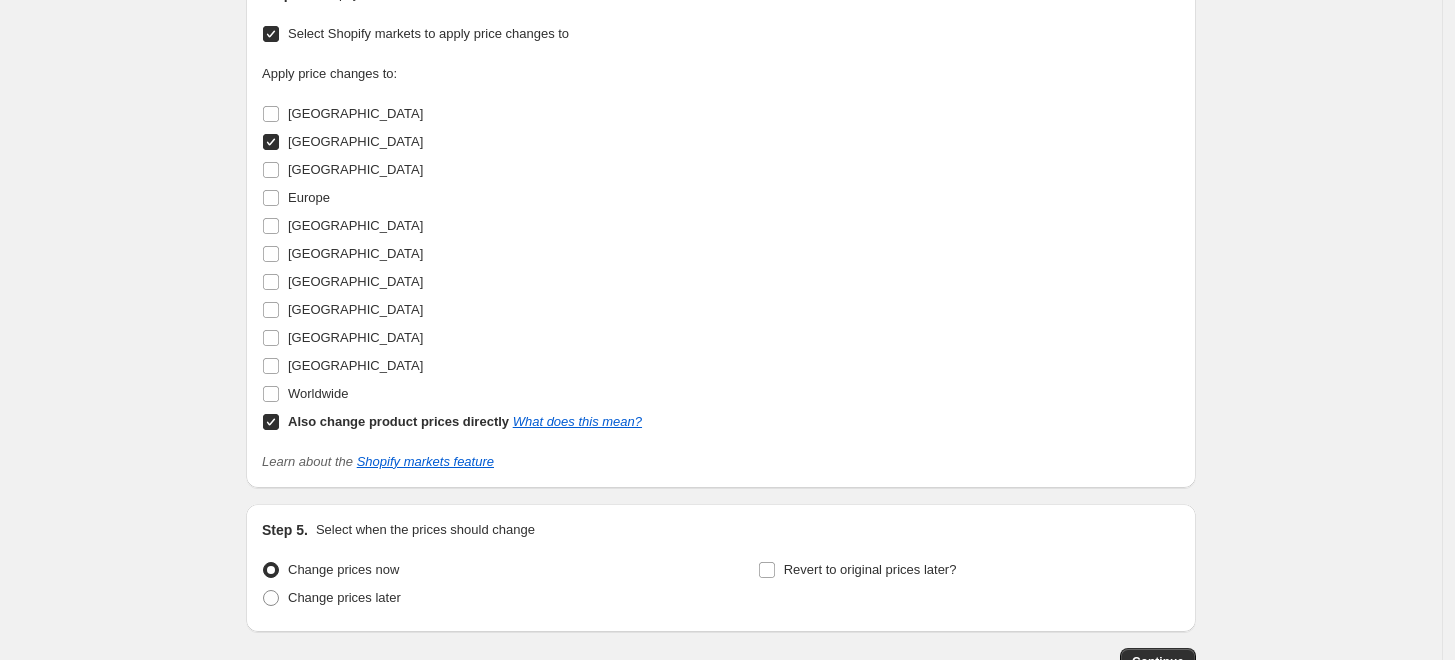 scroll, scrollTop: 1956, scrollLeft: 0, axis: vertical 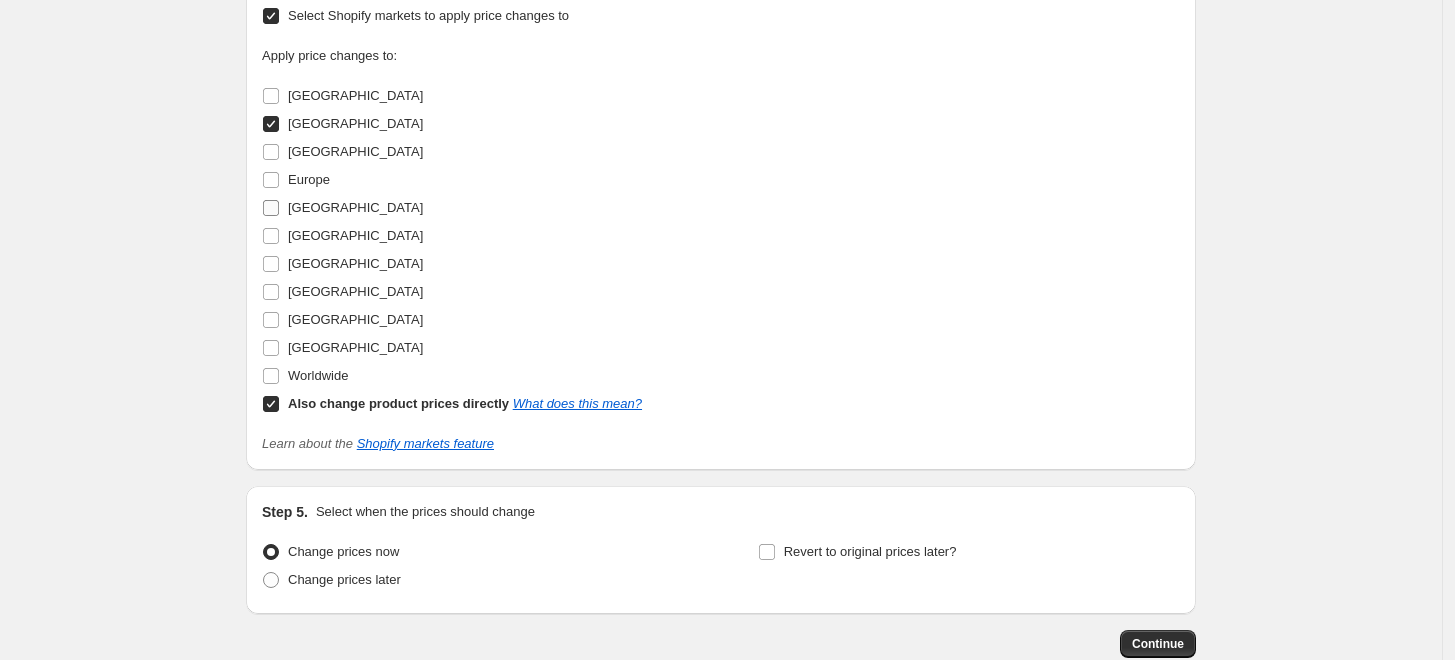 click on "[GEOGRAPHIC_DATA]" at bounding box center [355, 207] 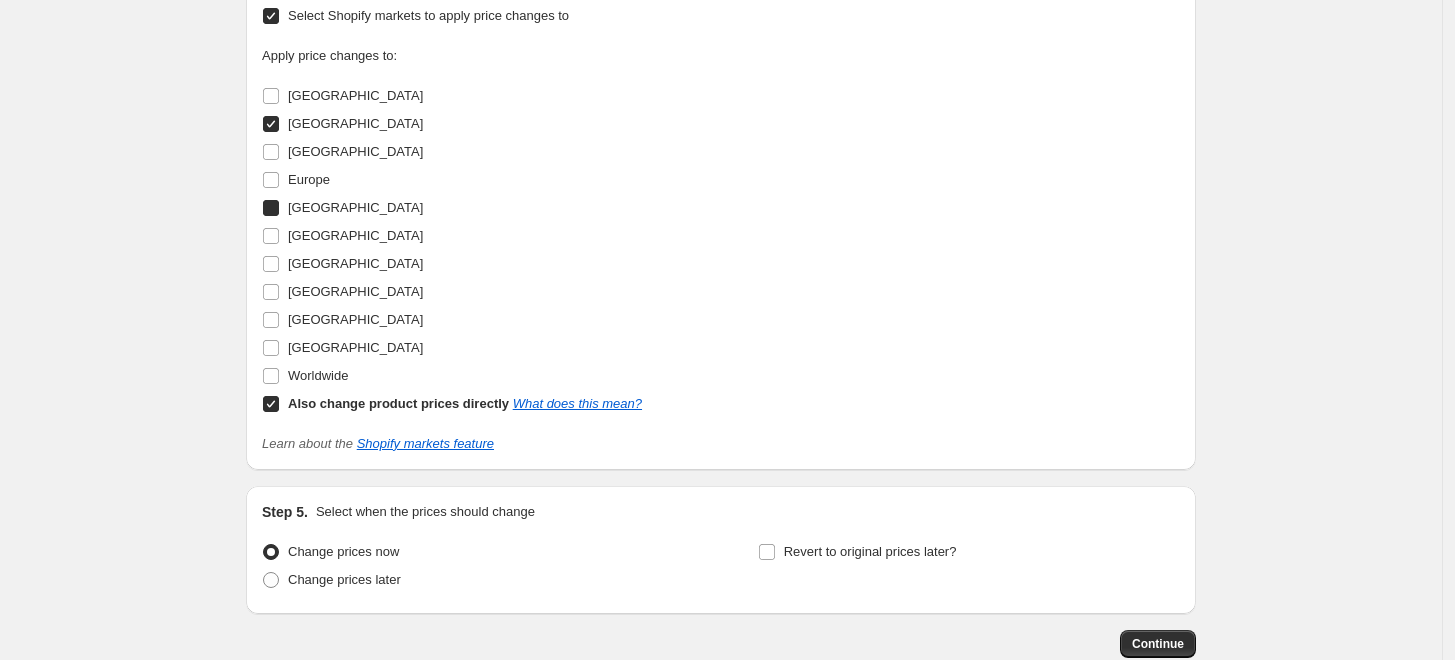 checkbox on "true" 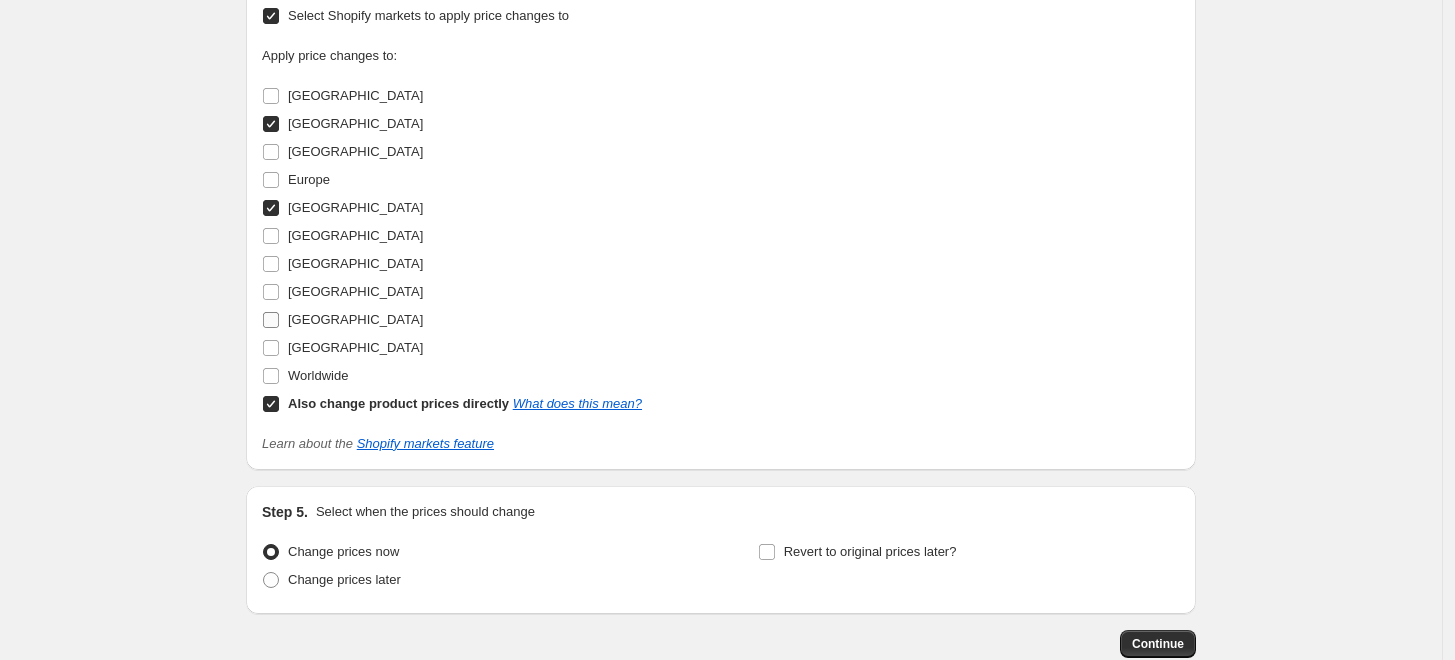 click on "[GEOGRAPHIC_DATA]" at bounding box center [355, 319] 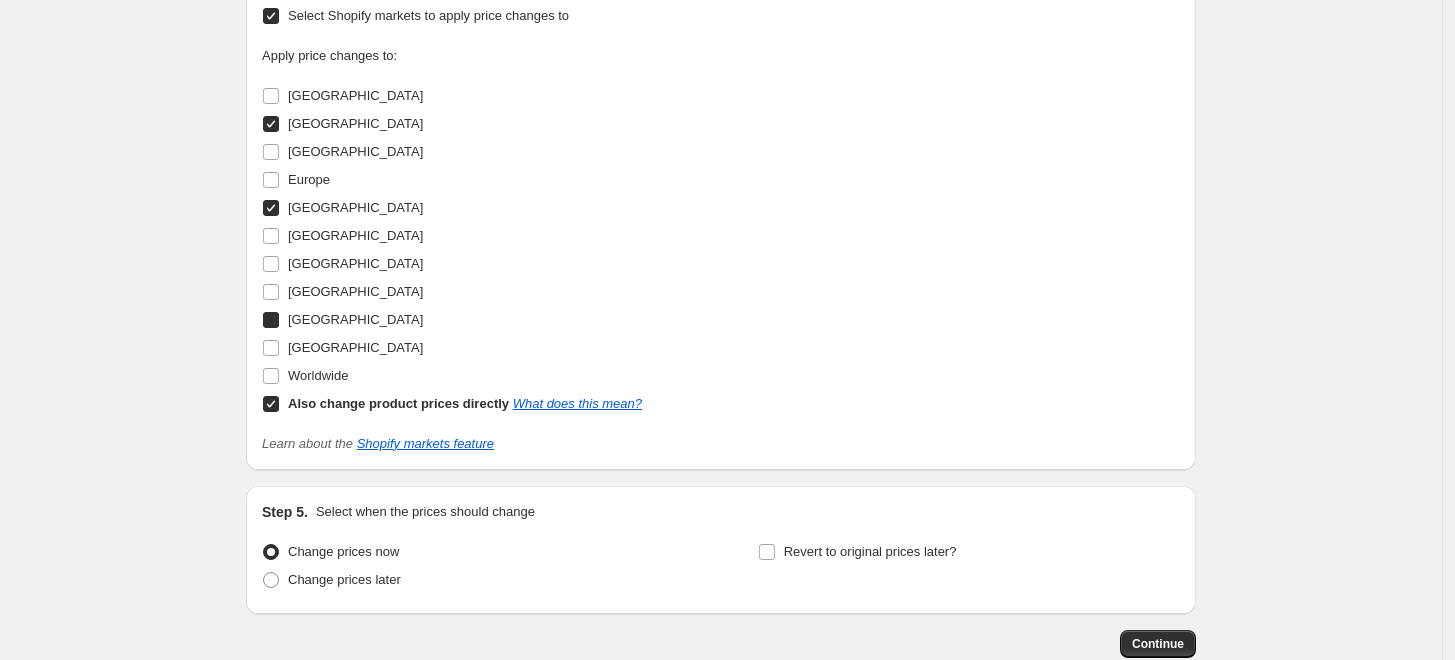 checkbox on "true" 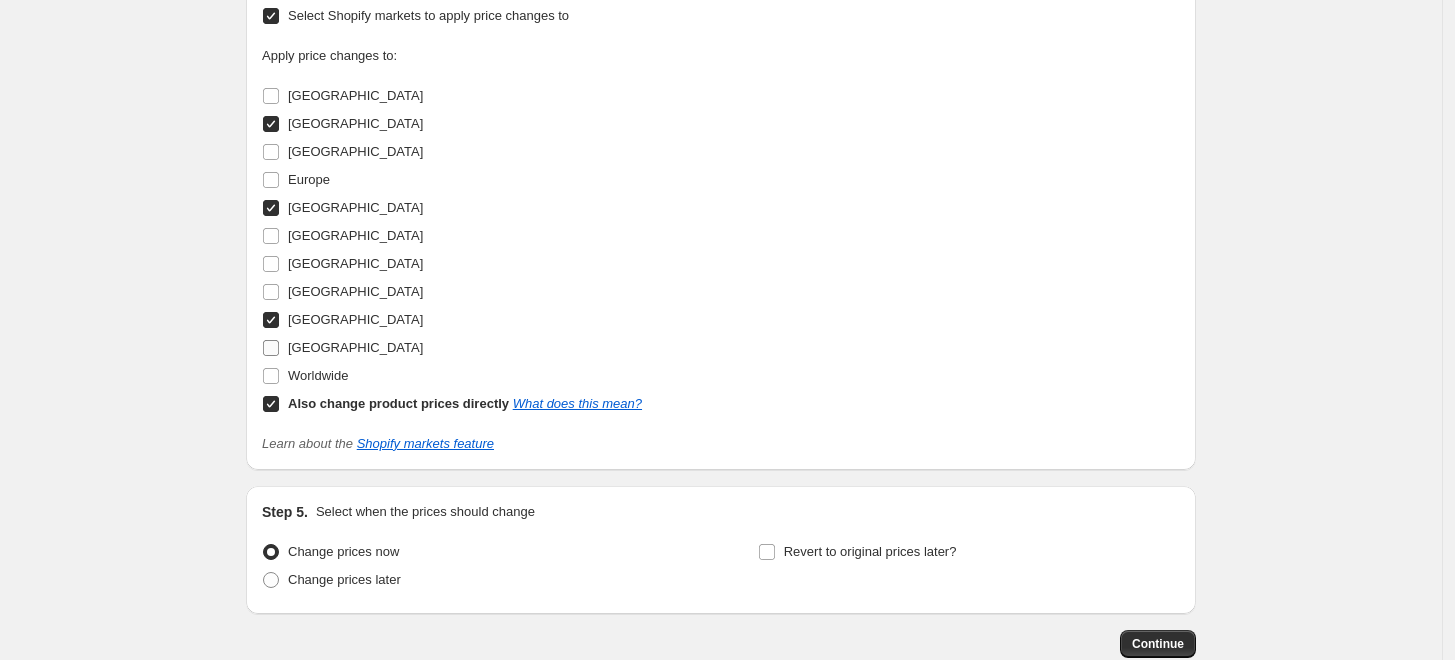 click on "[GEOGRAPHIC_DATA]" at bounding box center [355, 347] 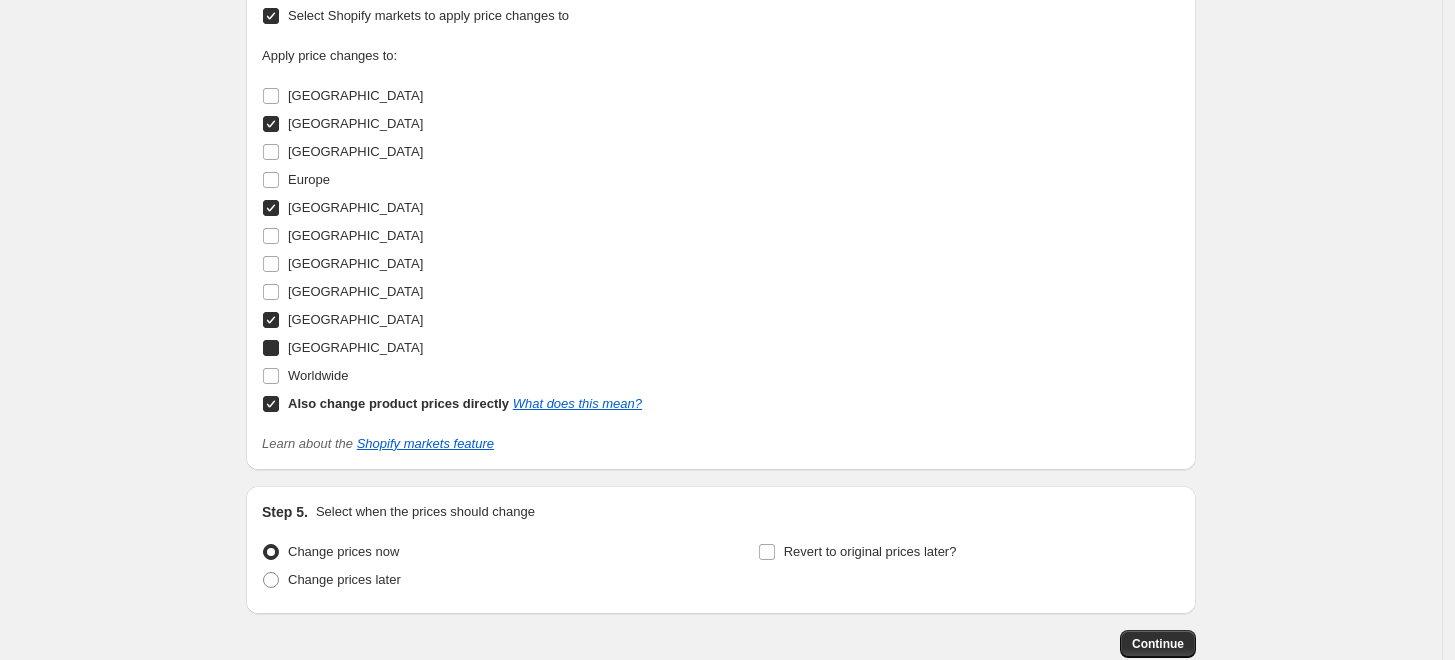 checkbox on "true" 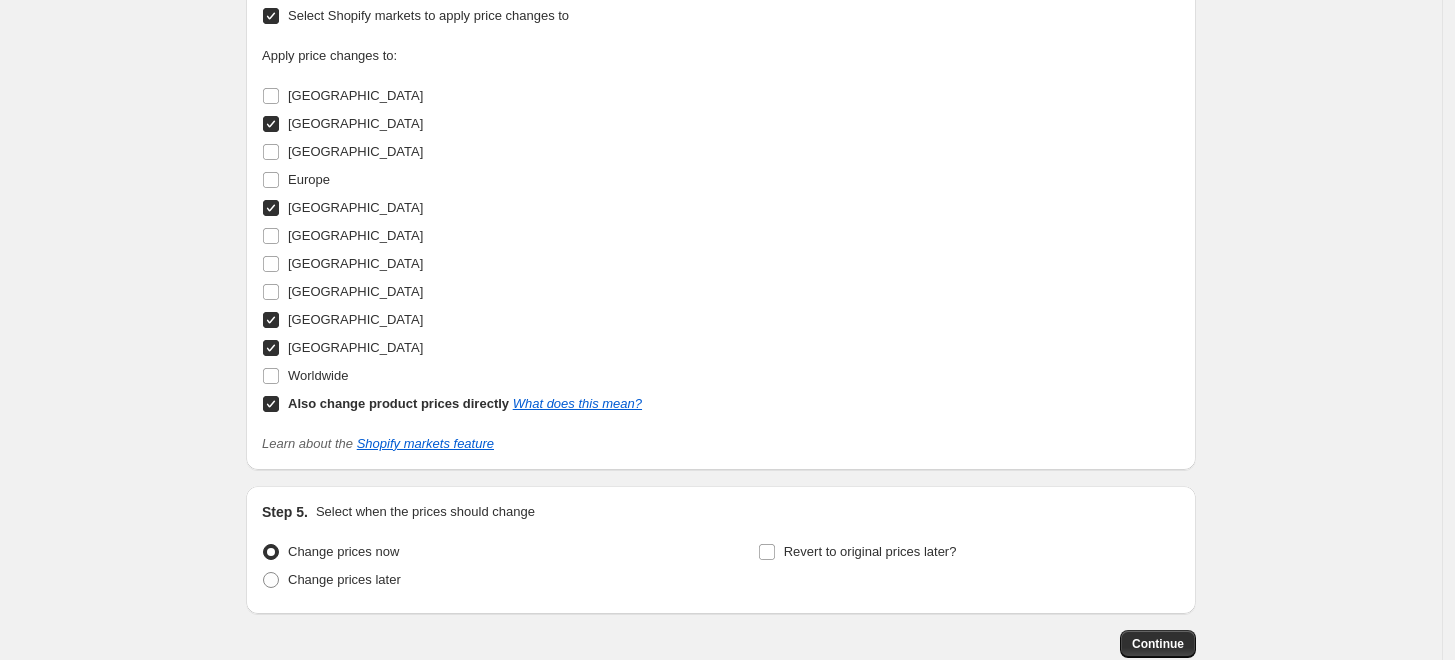click on "[GEOGRAPHIC_DATA]" at bounding box center [452, 348] 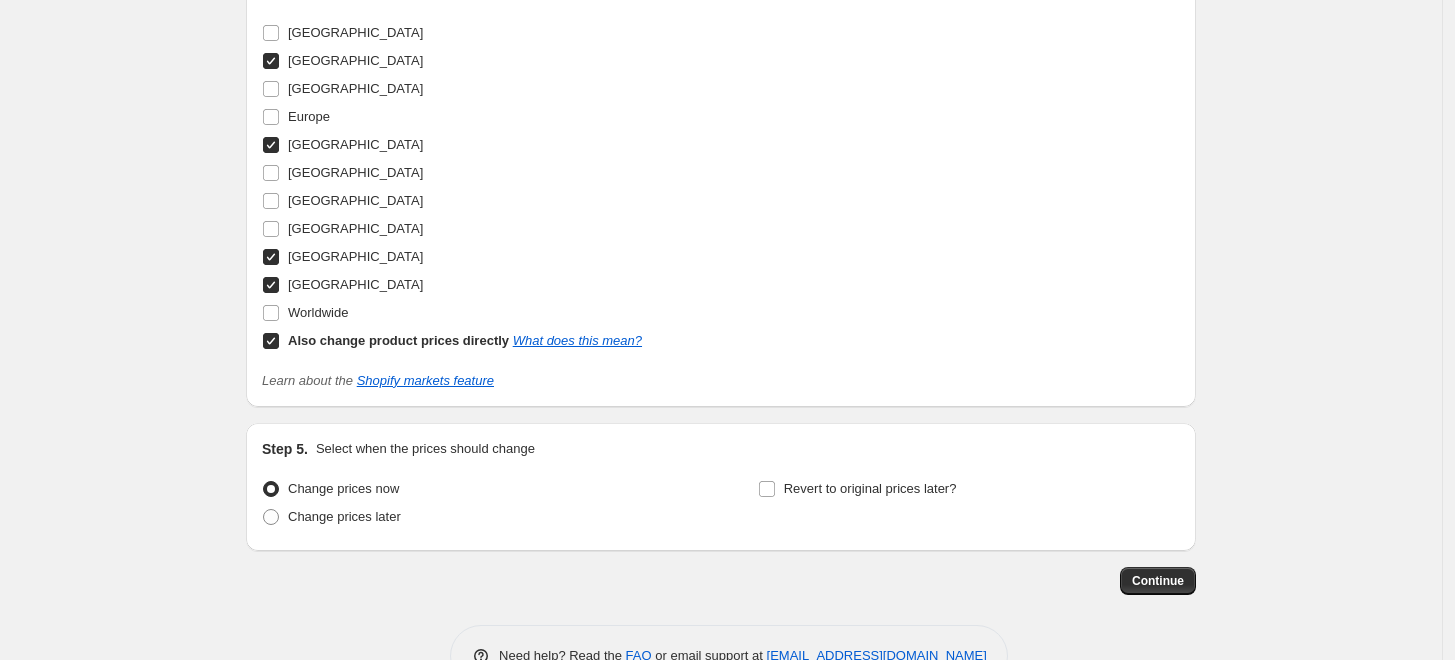 scroll, scrollTop: 2075, scrollLeft: 0, axis: vertical 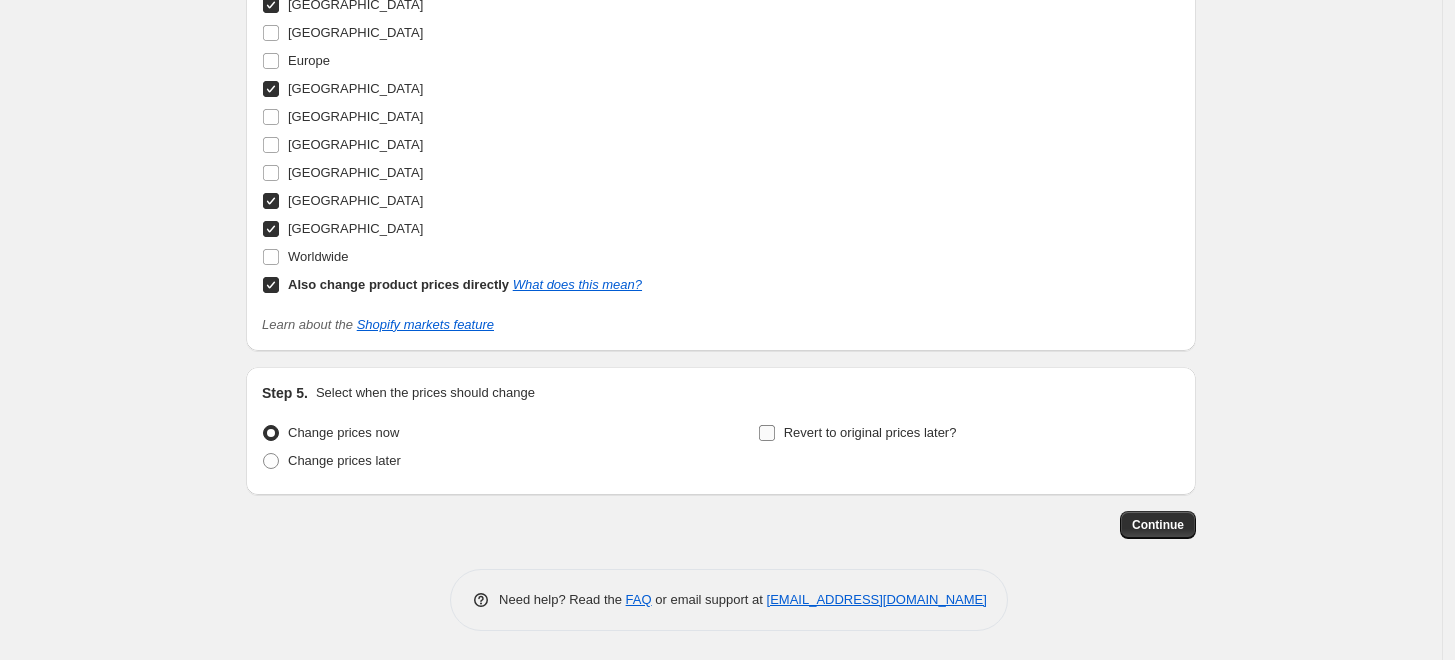 click on "Revert to original prices later?" at bounding box center (870, 432) 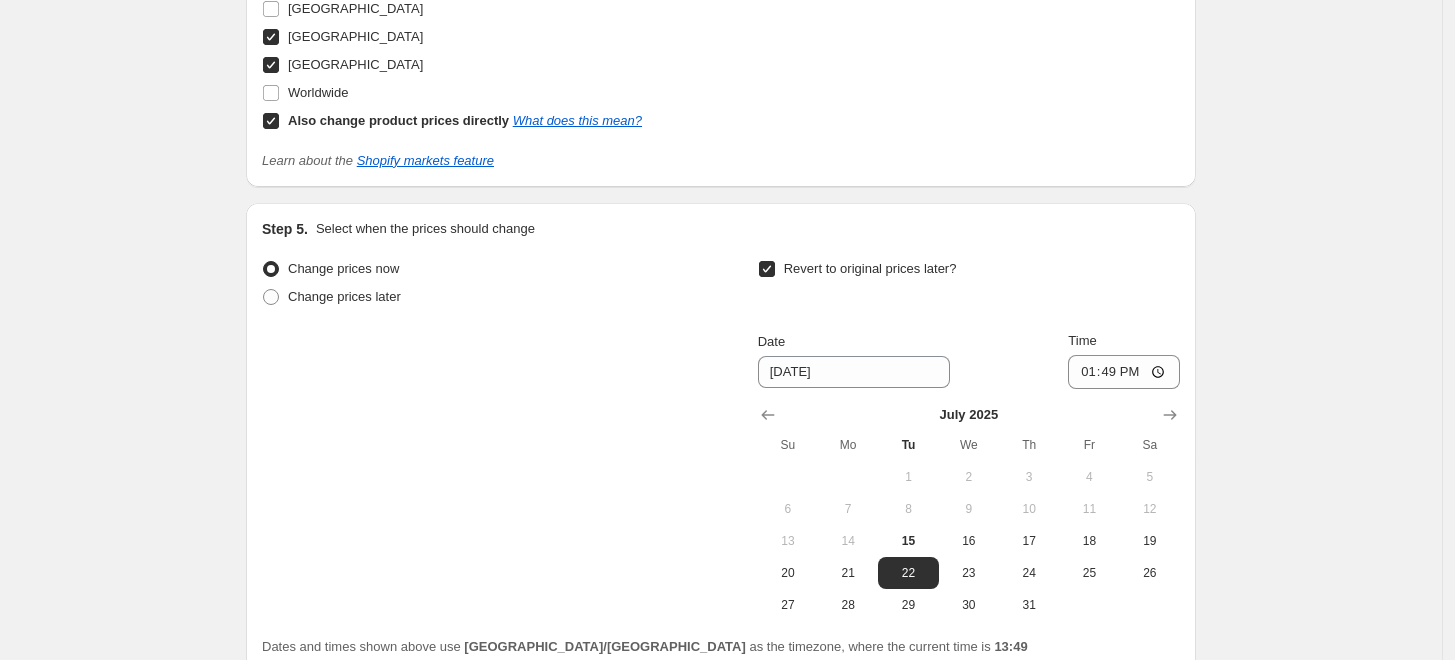 scroll, scrollTop: 2297, scrollLeft: 0, axis: vertical 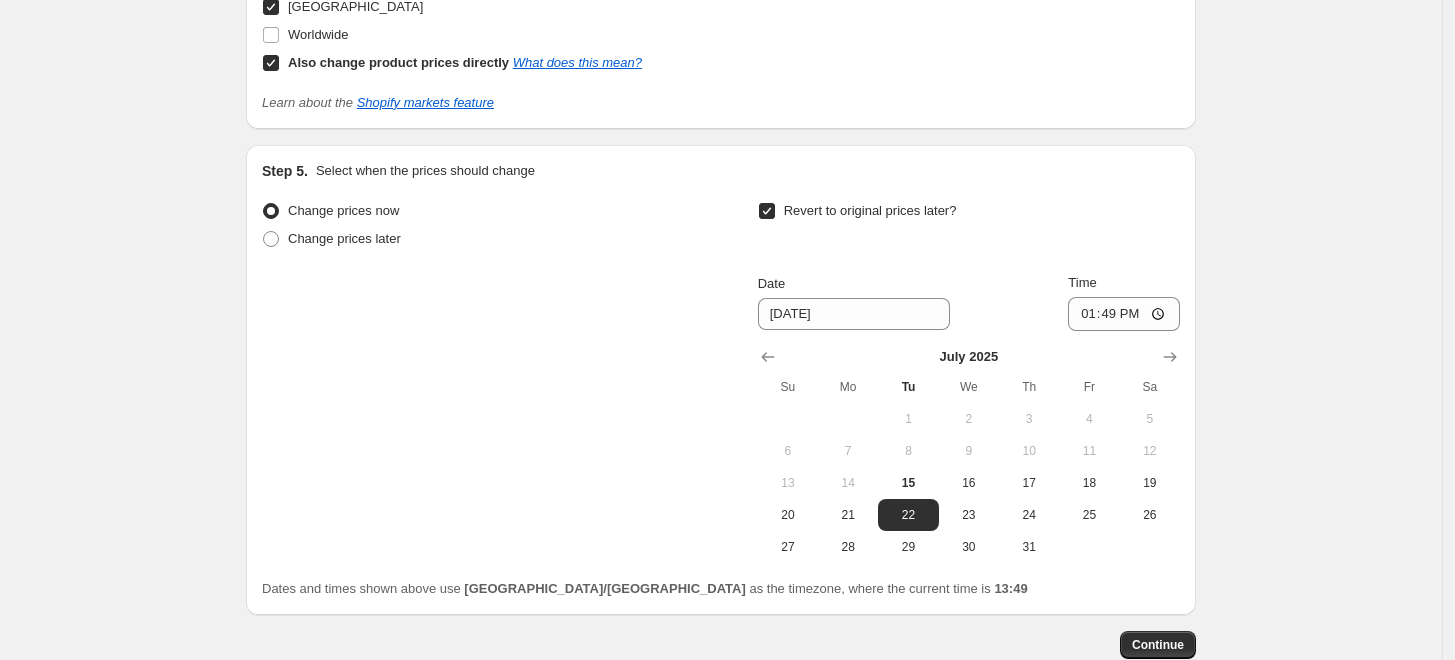 click on "Revert to original prices later?" at bounding box center (969, 227) 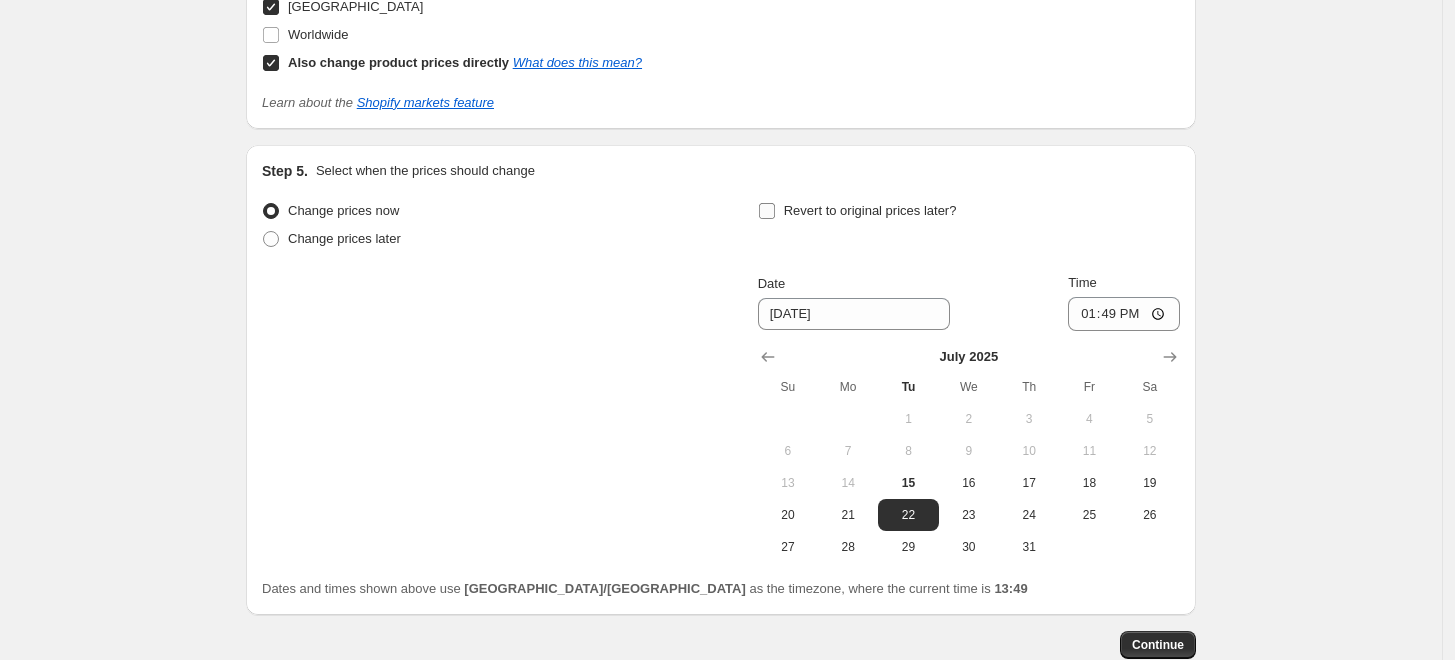 checkbox on "false" 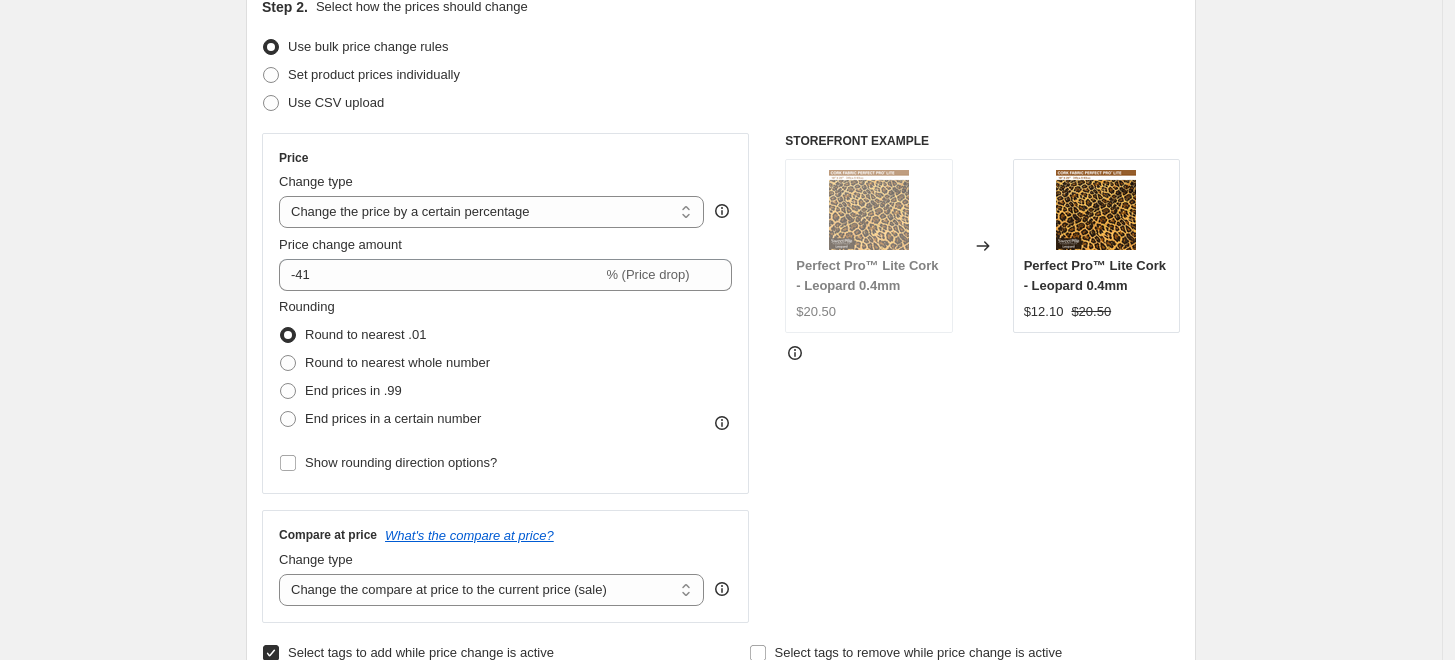 scroll, scrollTop: 0, scrollLeft: 0, axis: both 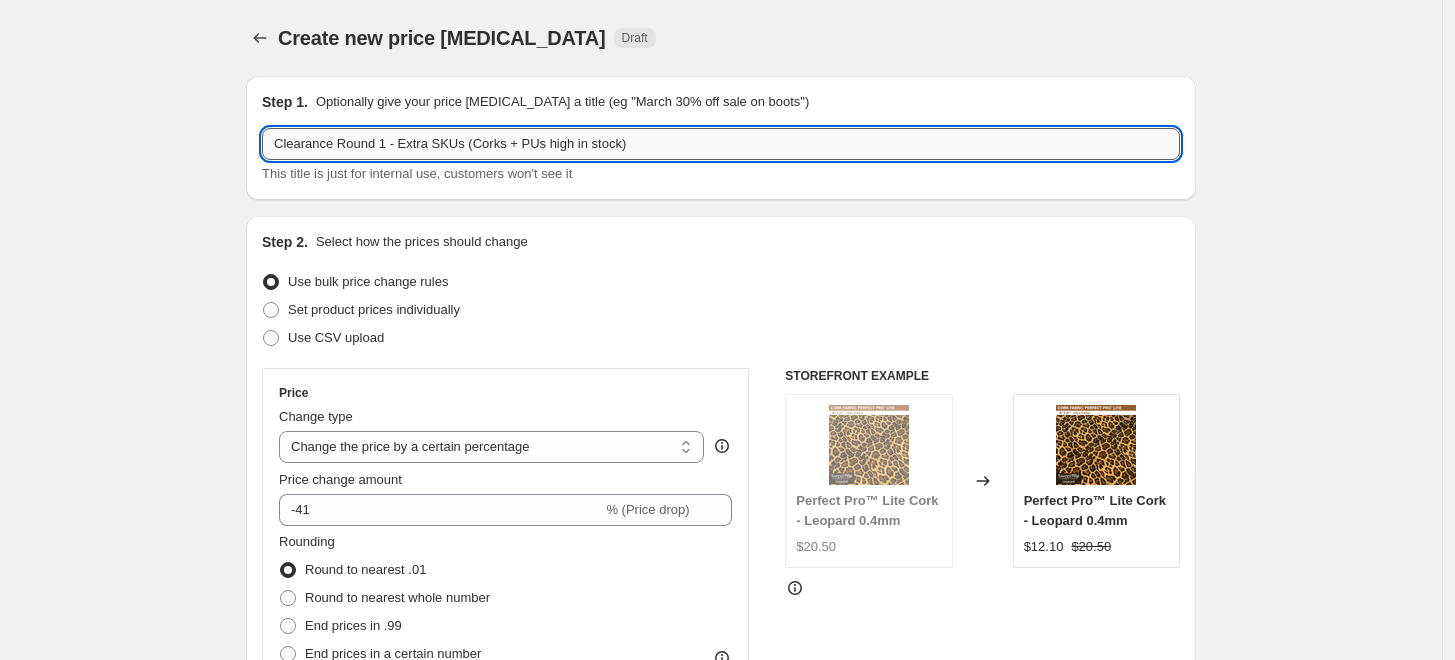 click on "Clearance Round 1 - Extra SKUs (Corks + PUs high in stock)" at bounding box center (721, 144) 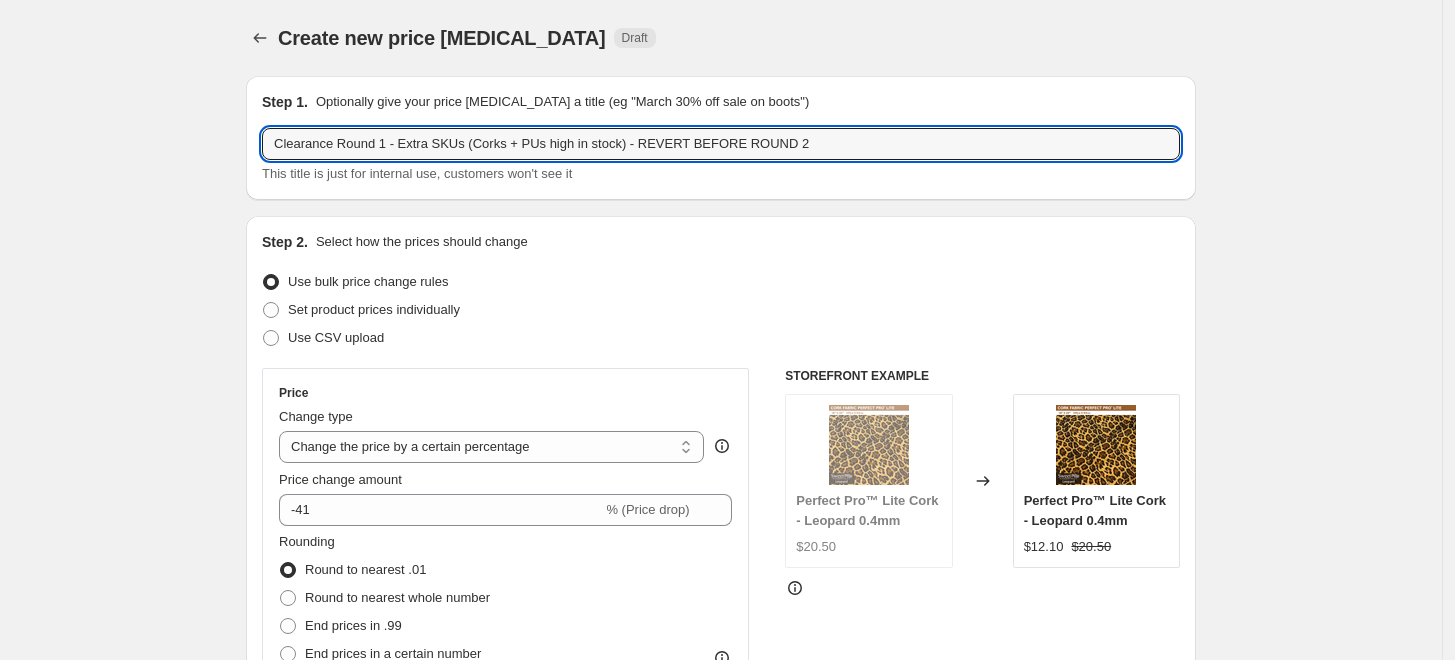 type on "Clearance Round 1 - Extra SKUs (Corks + PUs high in stock) - REVERT BEFORE ROUND 2" 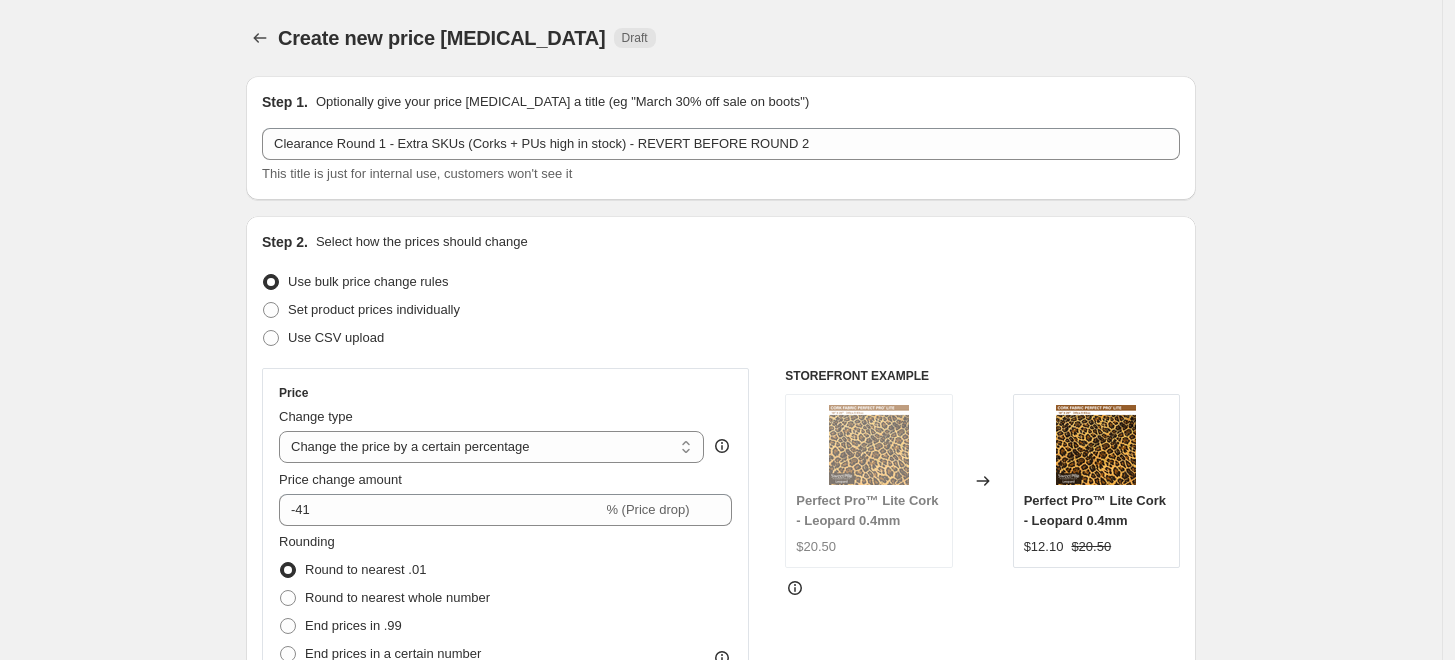 click on "Create new price [MEDICAL_DATA]. This page is ready Create new price [MEDICAL_DATA] Draft Step 1. Optionally give your price [MEDICAL_DATA] a title (eg "March 30% off sale on boots") Clearance Round 1 - Extra SKUs (Corks + PUs high in stock) - REVERT BEFORE ROUND 2 This title is just for internal use, customers won't see it Step 2. Select how the prices should change Use bulk price change rules Set product prices individually Use CSV upload Price Change type Change the price to a certain amount Change the price by a certain amount Change the price by a certain percentage Change the price to the current compare at price (price before sale) Change the price by a certain amount relative to the compare at price Change the price by a certain percentage relative to the compare at price Don't change the price Change the price by a certain percentage relative to the cost per item Change price to certain cost margin Change the price by a certain percentage Price change amount -41 % (Price drop) Rounding Round to nearest .01 19" at bounding box center [721, 1368] 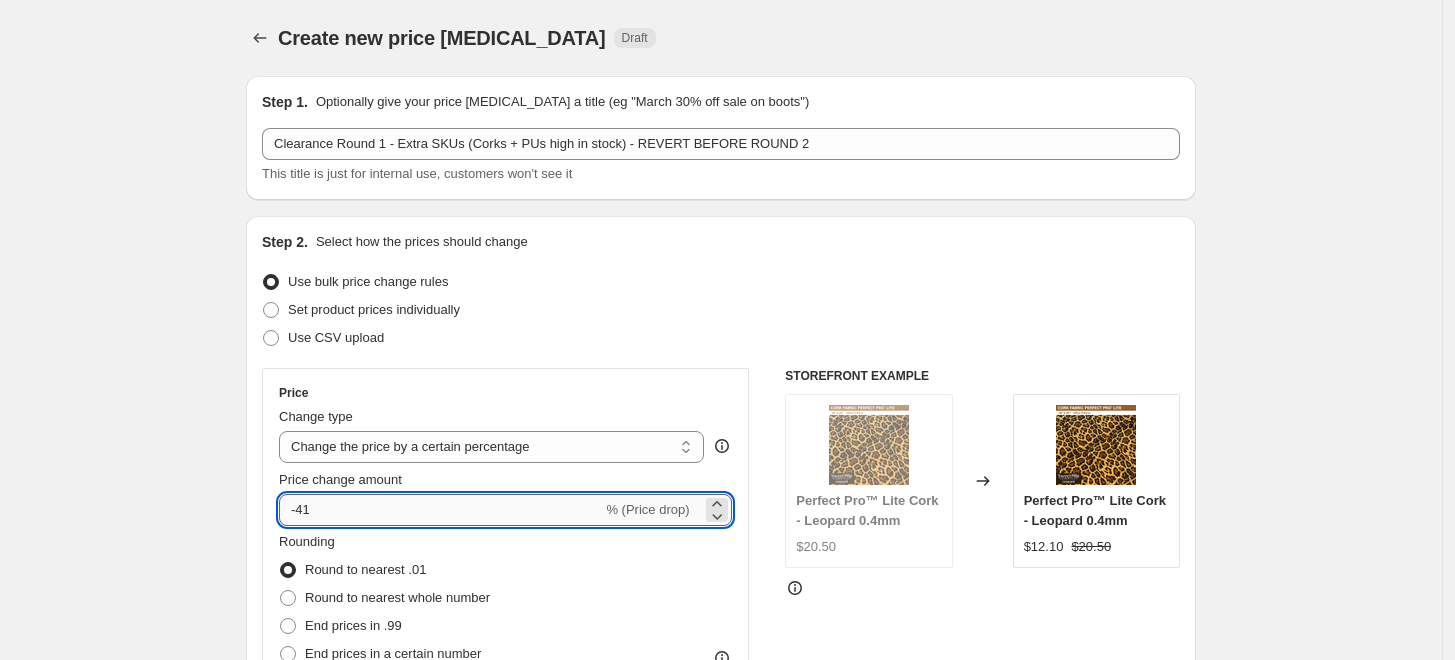 click on "-41" at bounding box center [440, 510] 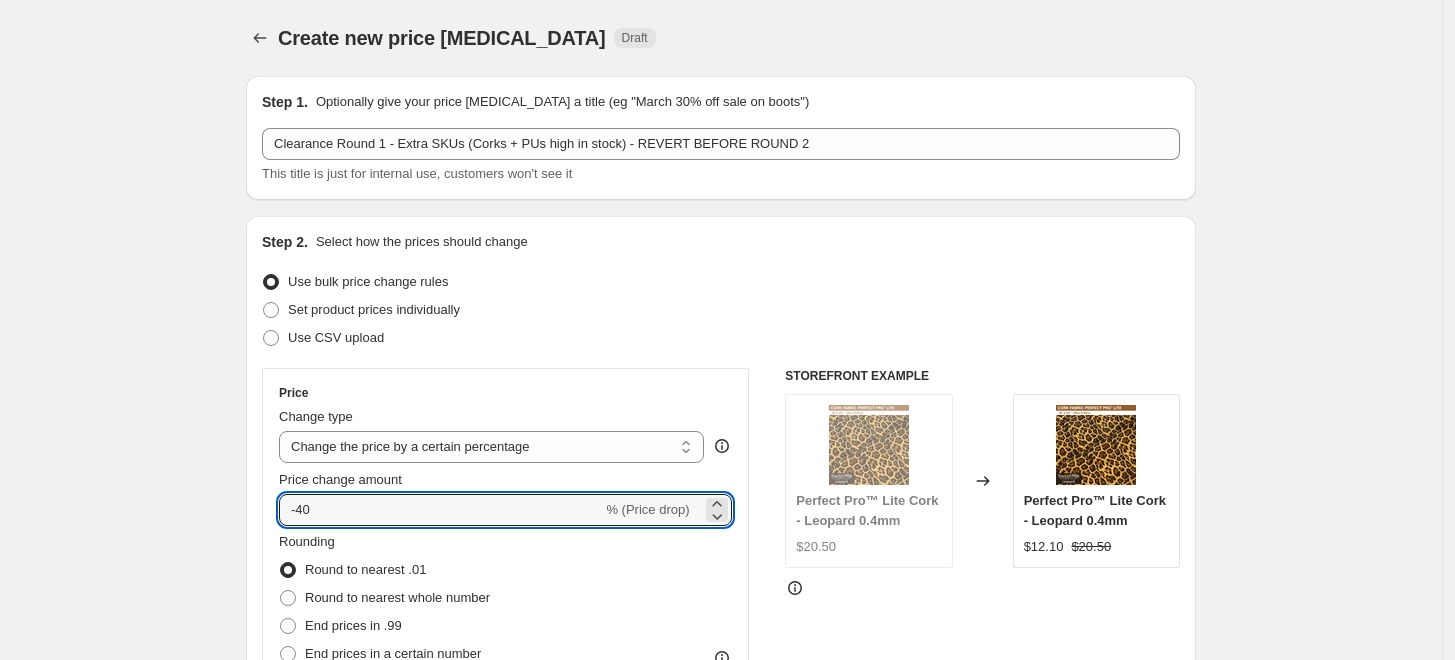 type on "-40" 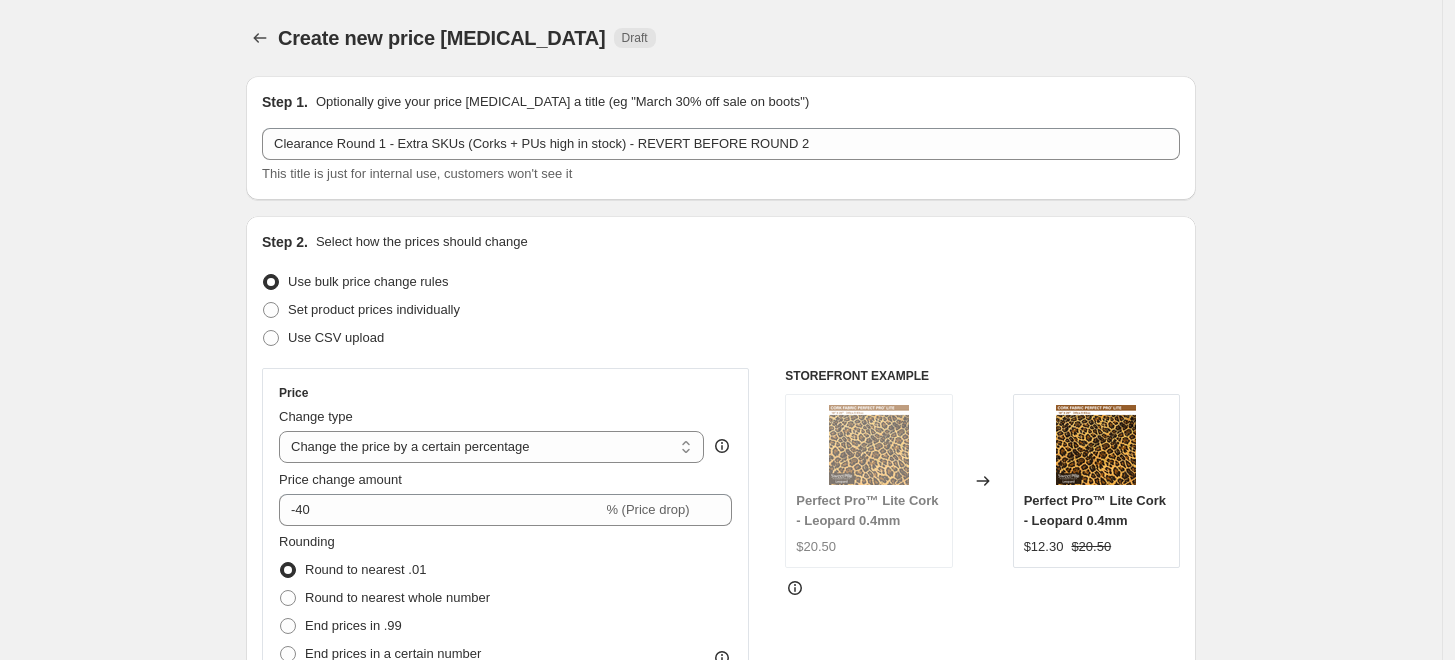 click on "Create new price [MEDICAL_DATA]. This page is ready Create new price [MEDICAL_DATA] Draft Step 1. Optionally give your price [MEDICAL_DATA] a title (eg "March 30% off sale on boots") Clearance Round 1 - Extra SKUs (Corks + PUs high in stock) - REVERT BEFORE ROUND 2 This title is just for internal use, customers won't see it Step 2. Select how the prices should change Use bulk price change rules Set product prices individually Use CSV upload Price Change type Change the price to a certain amount Change the price by a certain amount Change the price by a certain percentage Change the price to the current compare at price (price before sale) Change the price by a certain amount relative to the compare at price Change the price by a certain percentage relative to the compare at price Don't change the price Change the price by a certain percentage relative to the cost per item Change price to certain cost margin Change the price by a certain percentage Price change amount -40 % (Price drop) Rounding Round to nearest .01 19" at bounding box center [721, 1368] 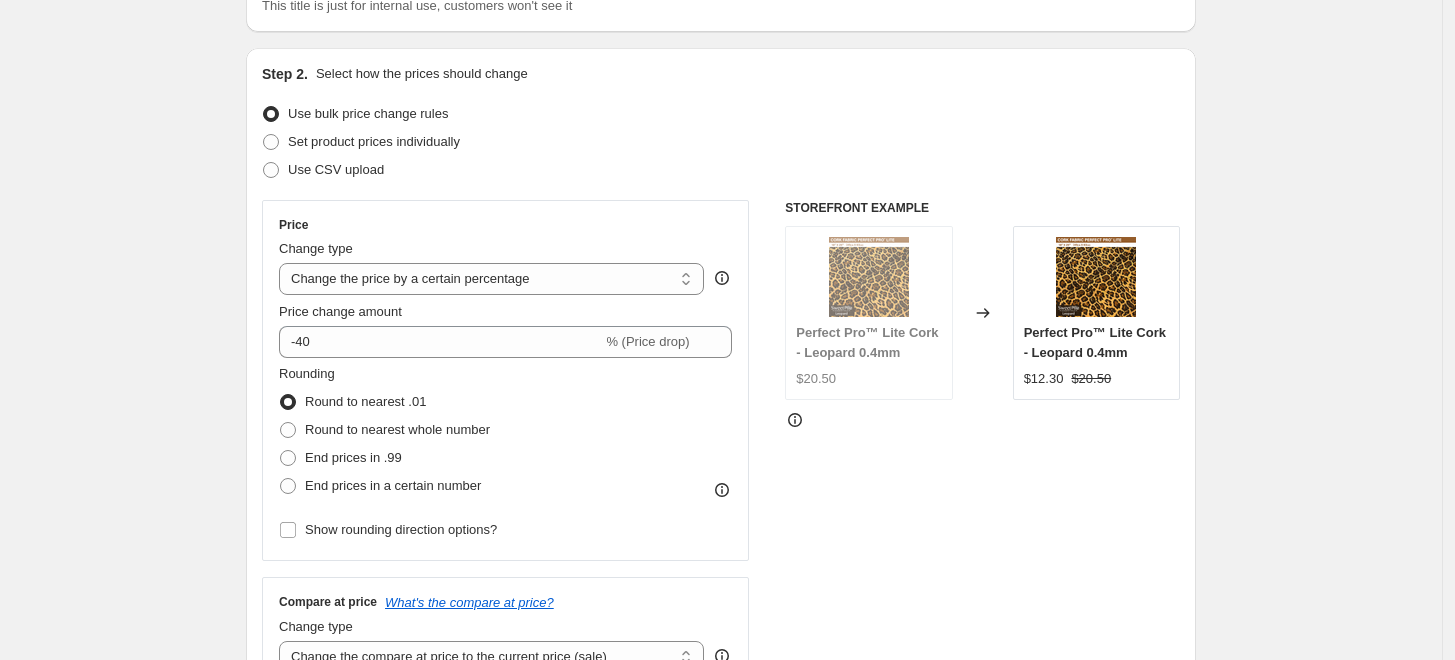 scroll, scrollTop: 333, scrollLeft: 0, axis: vertical 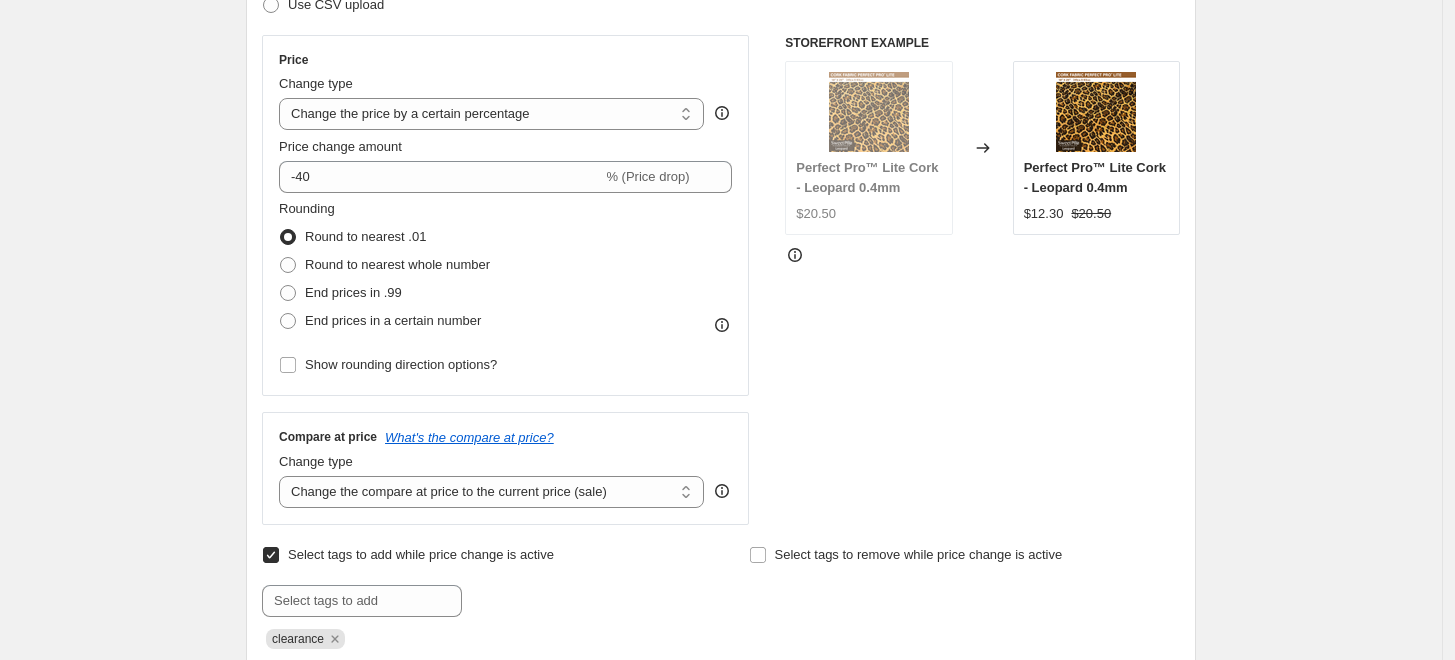 click on "Create new price [MEDICAL_DATA]. This page is ready Create new price [MEDICAL_DATA] Draft Step 1. Optionally give your price [MEDICAL_DATA] a title (eg "March 30% off sale on boots") Clearance Round 1 - Extra SKUs (Corks + PUs high in stock) - REVERT BEFORE ROUND 2 This title is just for internal use, customers won't see it Step 2. Select how the prices should change Use bulk price change rules Set product prices individually Use CSV upload Price Change type Change the price to a certain amount Change the price by a certain amount Change the price by a certain percentage Change the price to the current compare at price (price before sale) Change the price by a certain amount relative to the compare at price Change the price by a certain percentage relative to the compare at price Don't change the price Change the price by a certain percentage relative to the cost per item Change price to certain cost margin Change the price by a certain percentage Price change amount -40 % (Price drop) Rounding Round to nearest .01 19" at bounding box center (721, 1035) 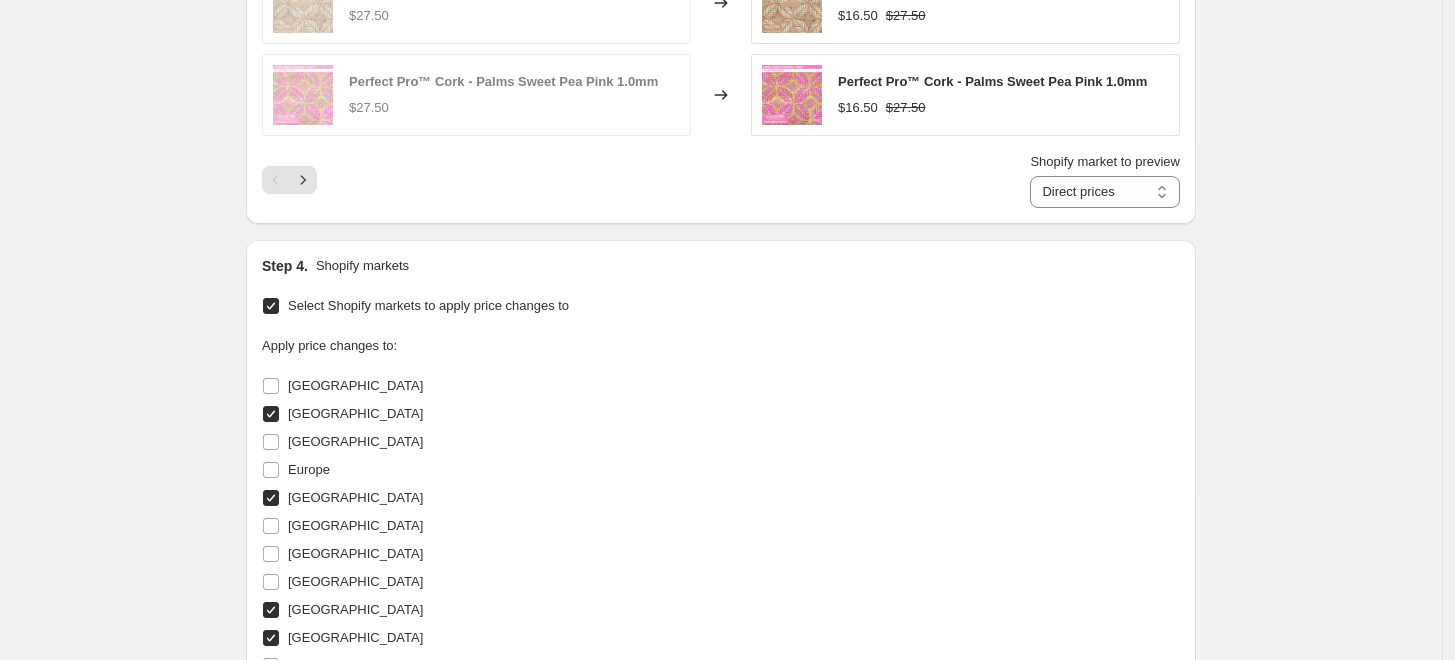 scroll, scrollTop: 2075, scrollLeft: 0, axis: vertical 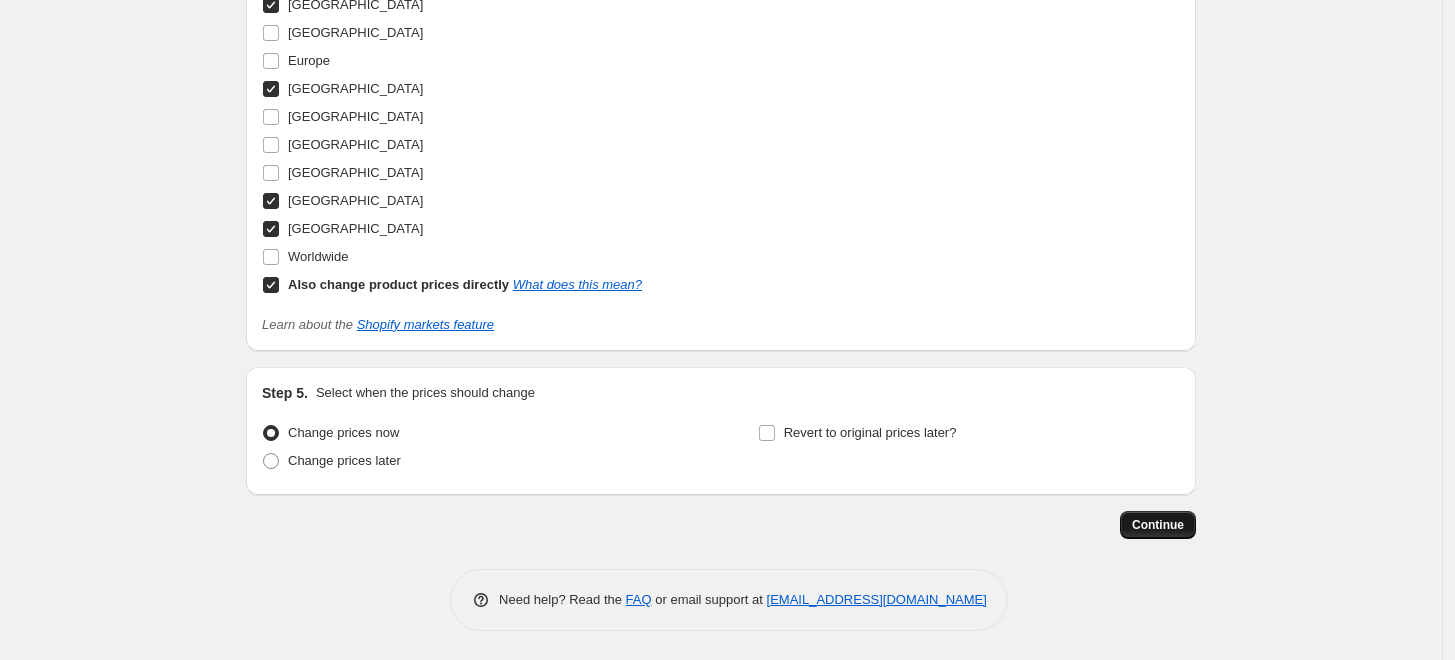 click on "Continue" at bounding box center (1158, 525) 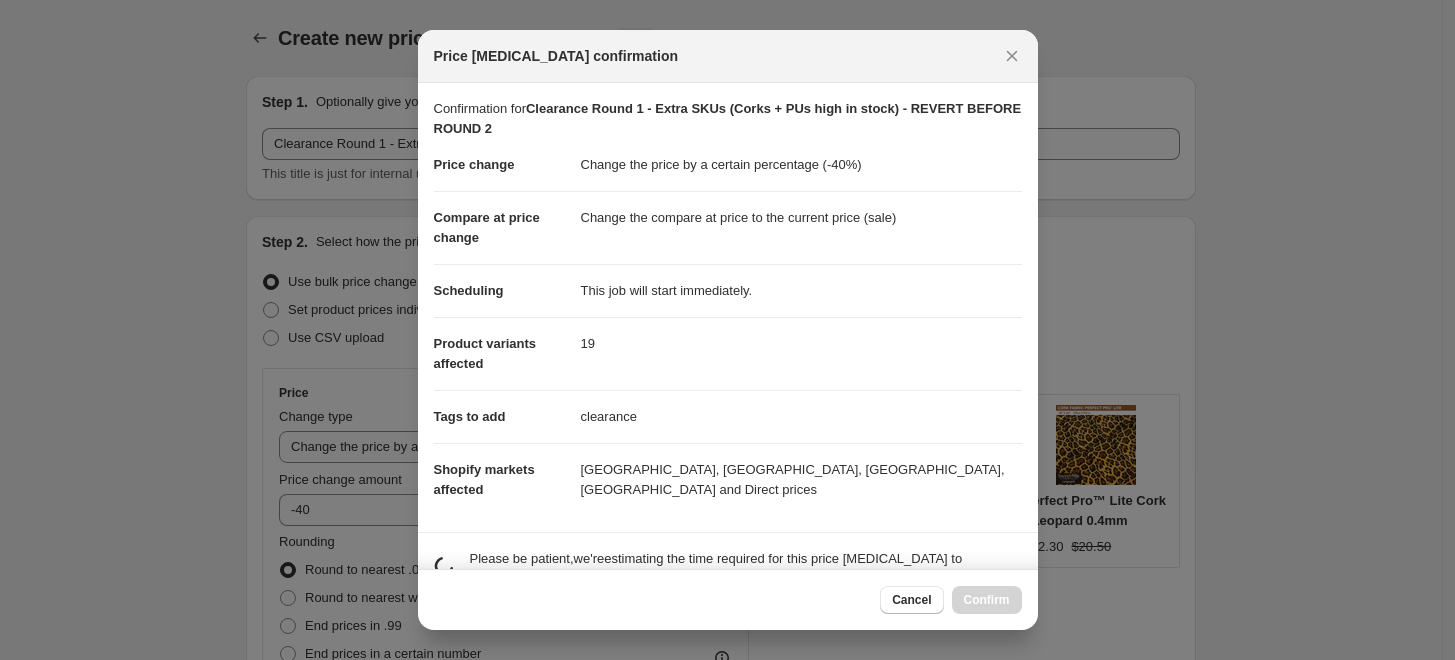scroll, scrollTop: 2075, scrollLeft: 0, axis: vertical 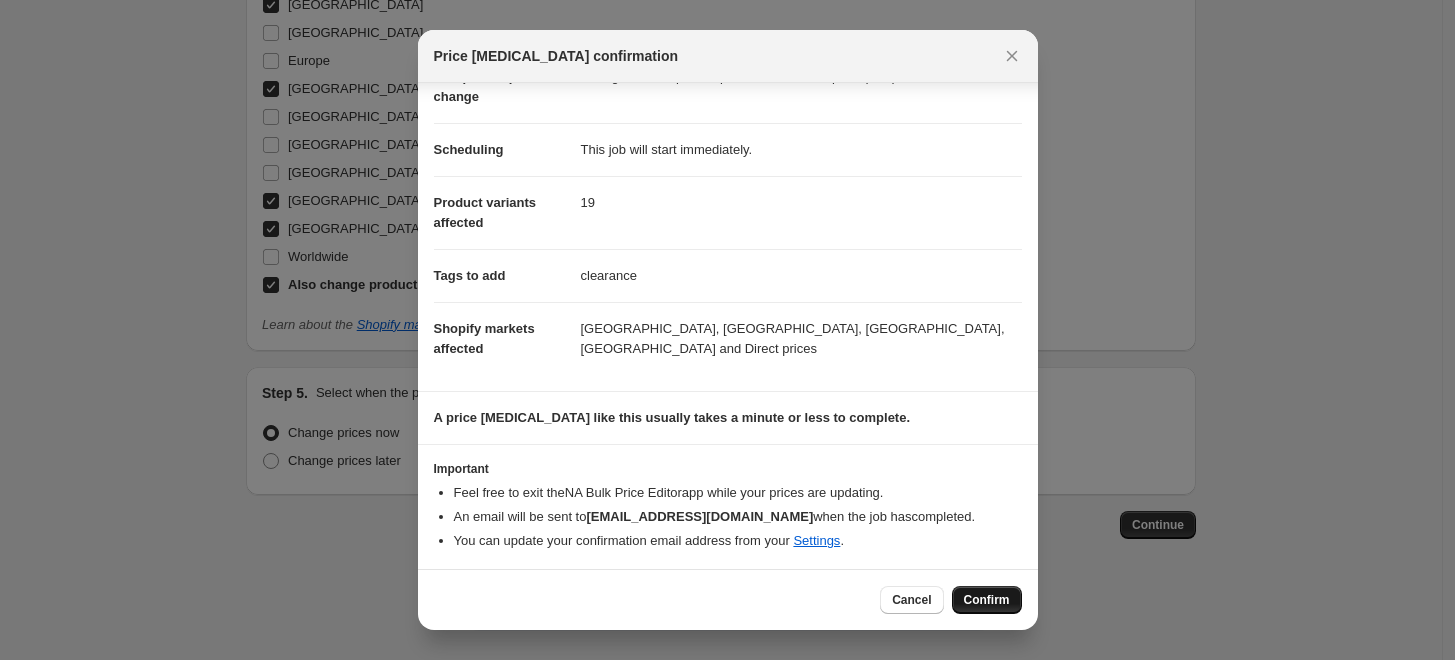 click on "Confirm" at bounding box center [987, 600] 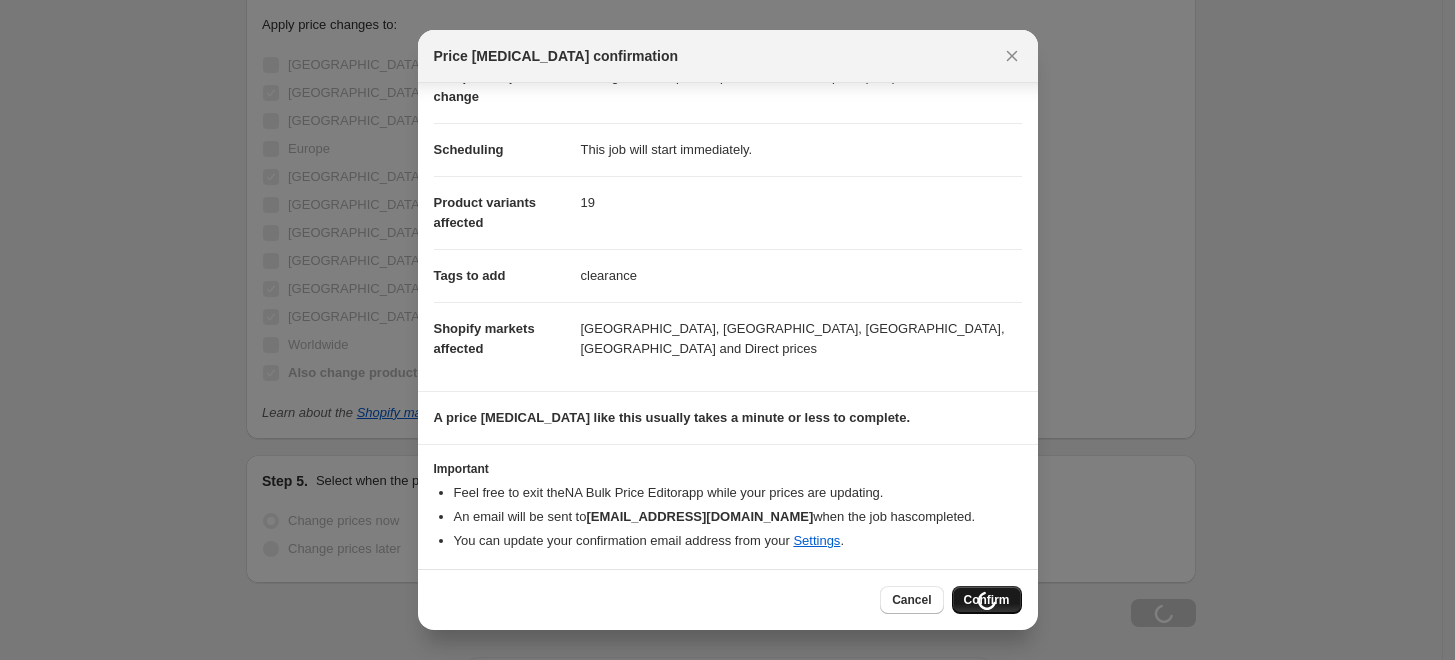 scroll, scrollTop: 2143, scrollLeft: 0, axis: vertical 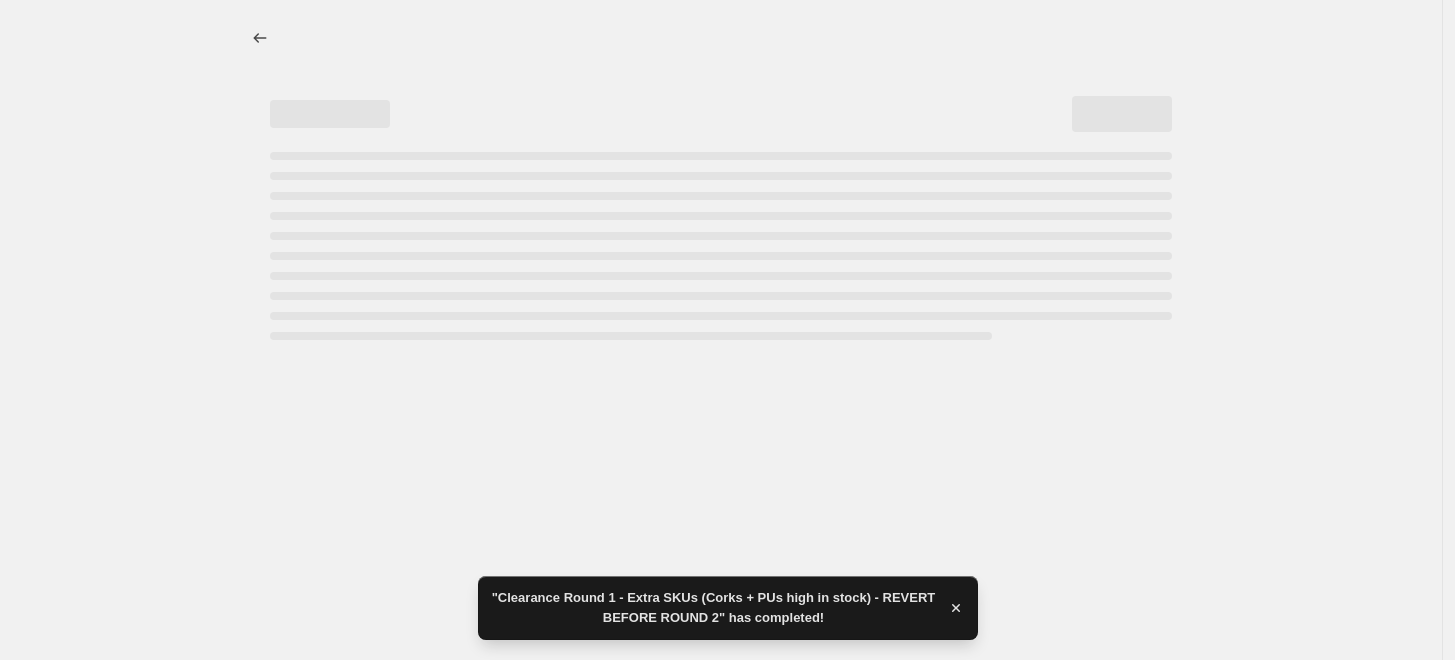 select on "percentage" 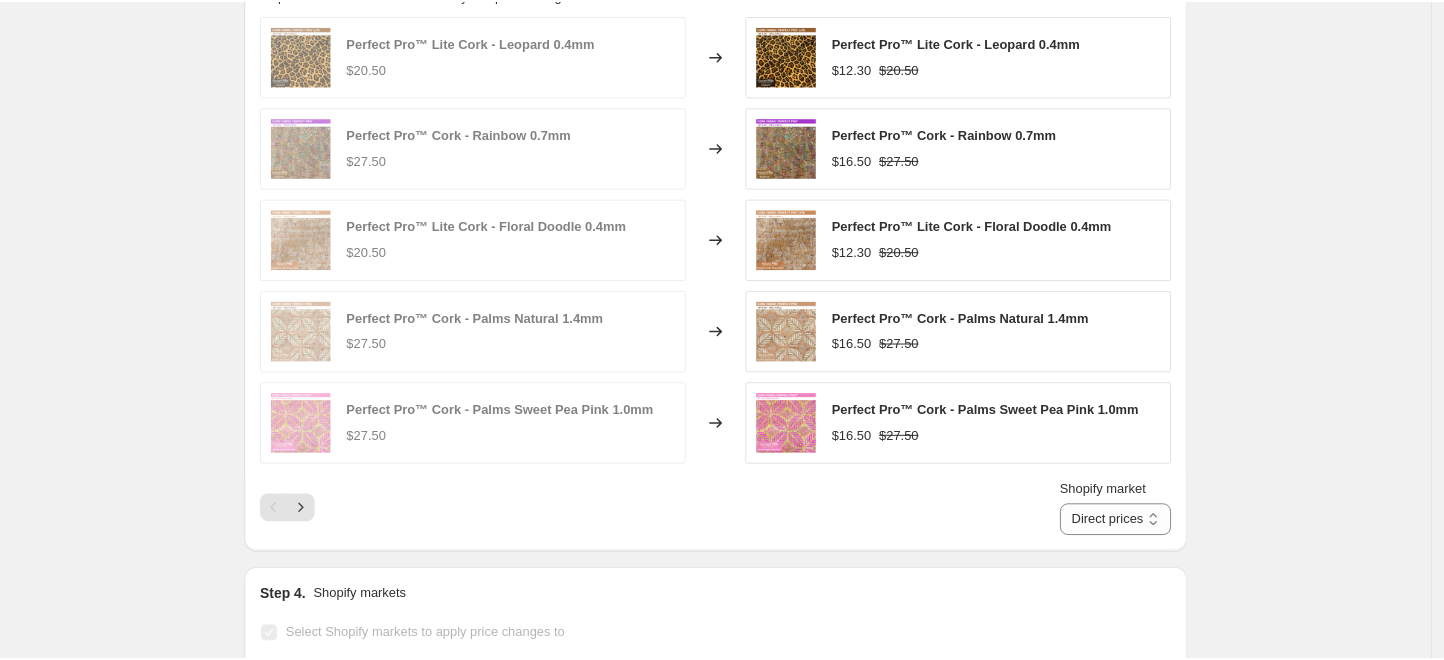 scroll, scrollTop: 0, scrollLeft: 0, axis: both 